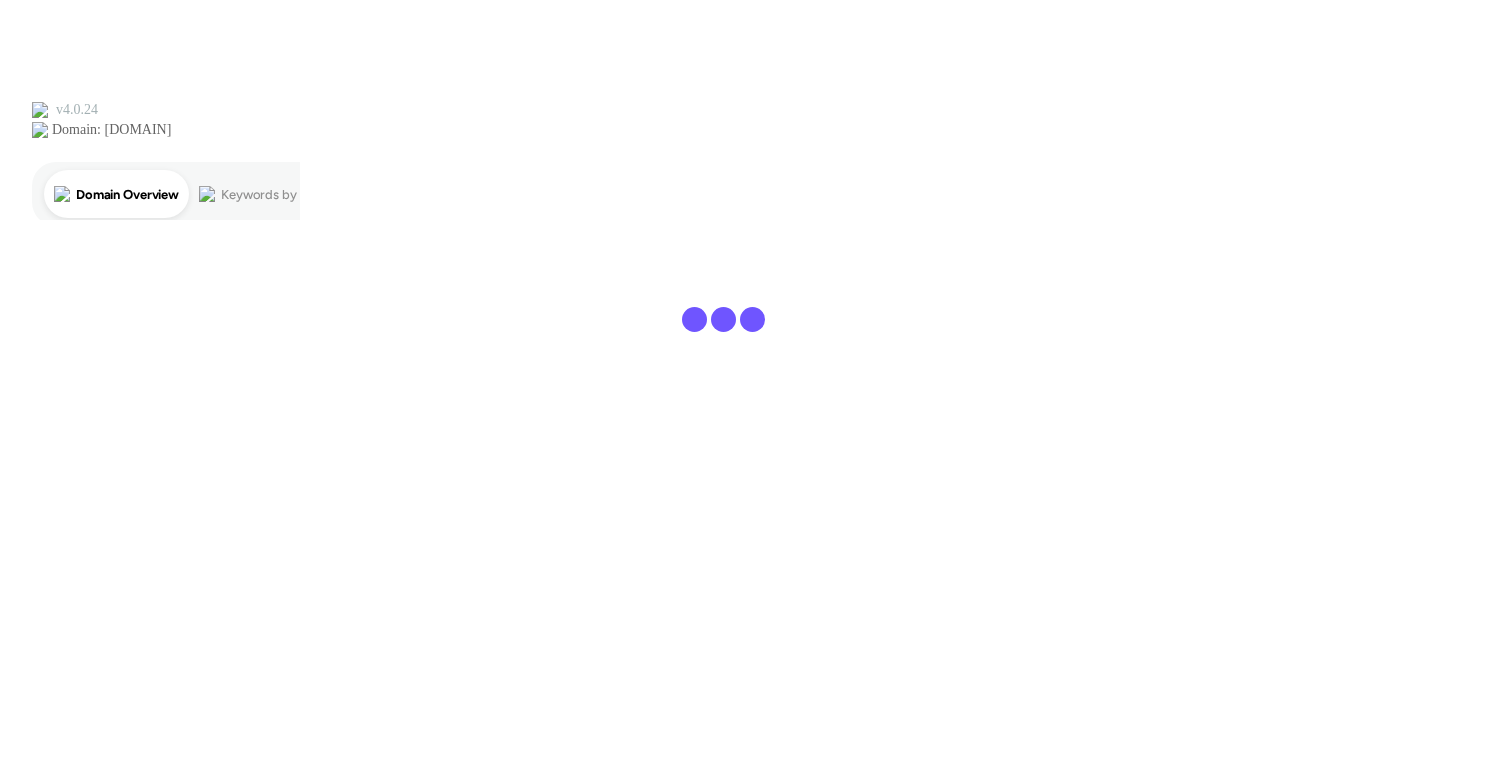 scroll, scrollTop: 0, scrollLeft: 0, axis: both 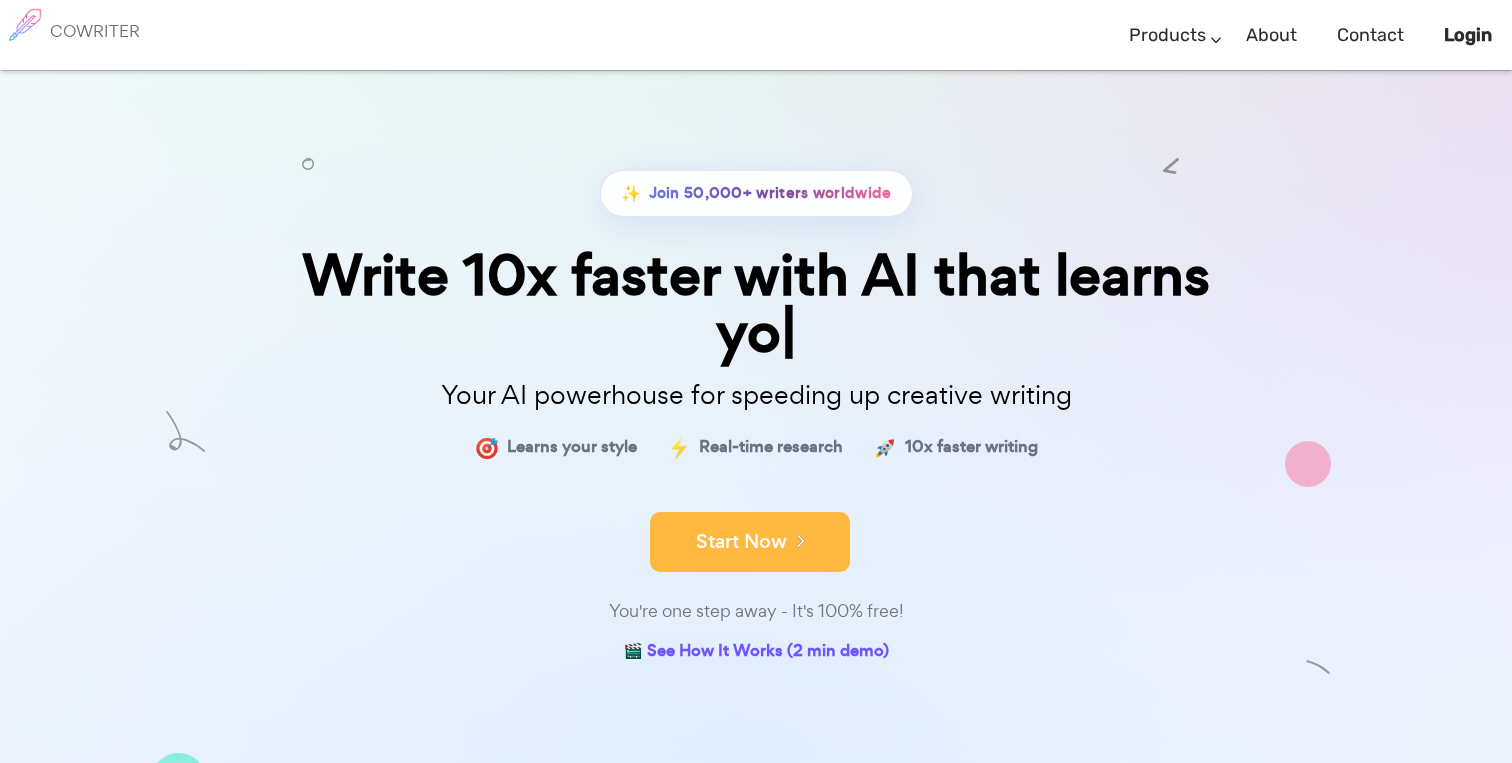 click on "Start Now" at bounding box center (750, 542) 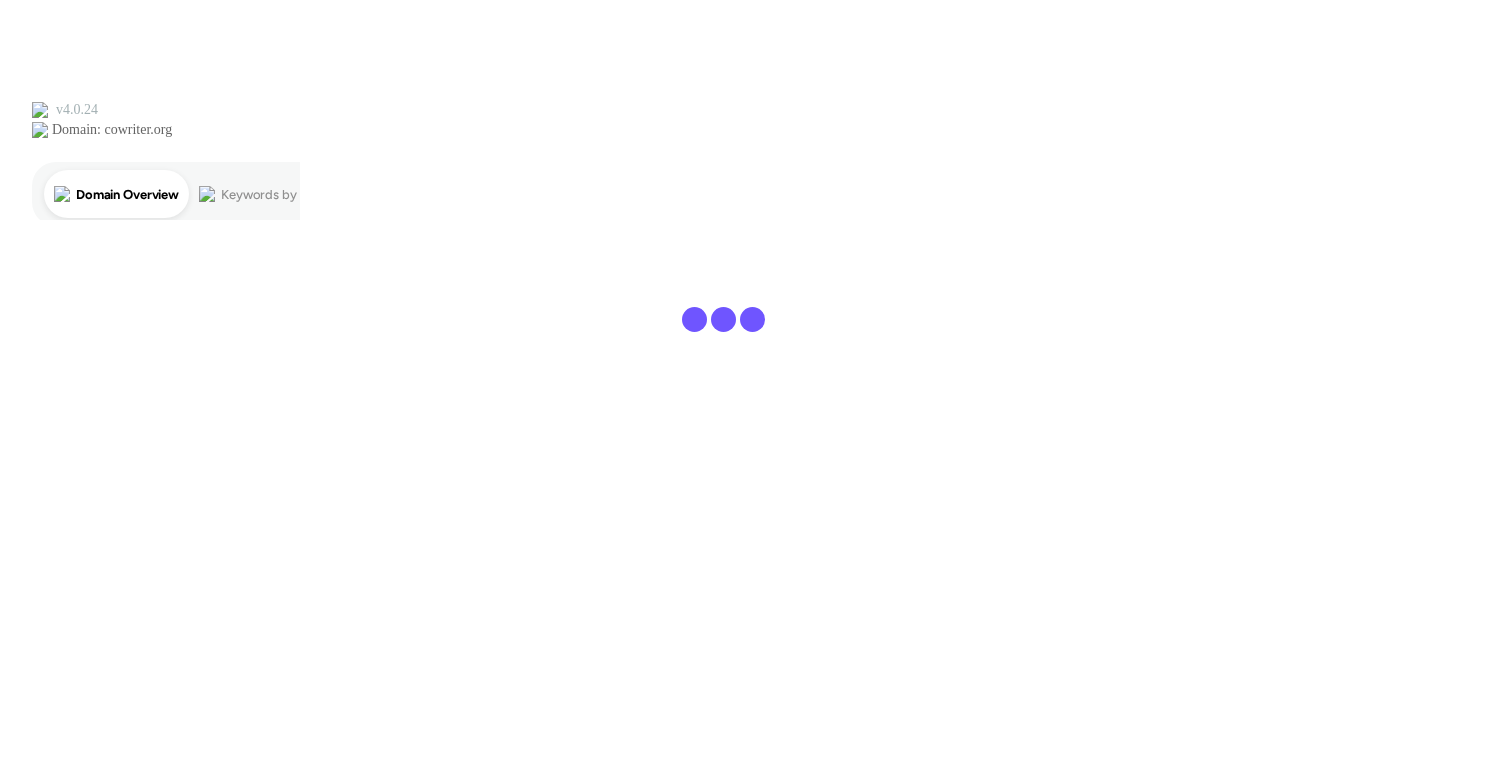 scroll, scrollTop: 0, scrollLeft: 0, axis: both 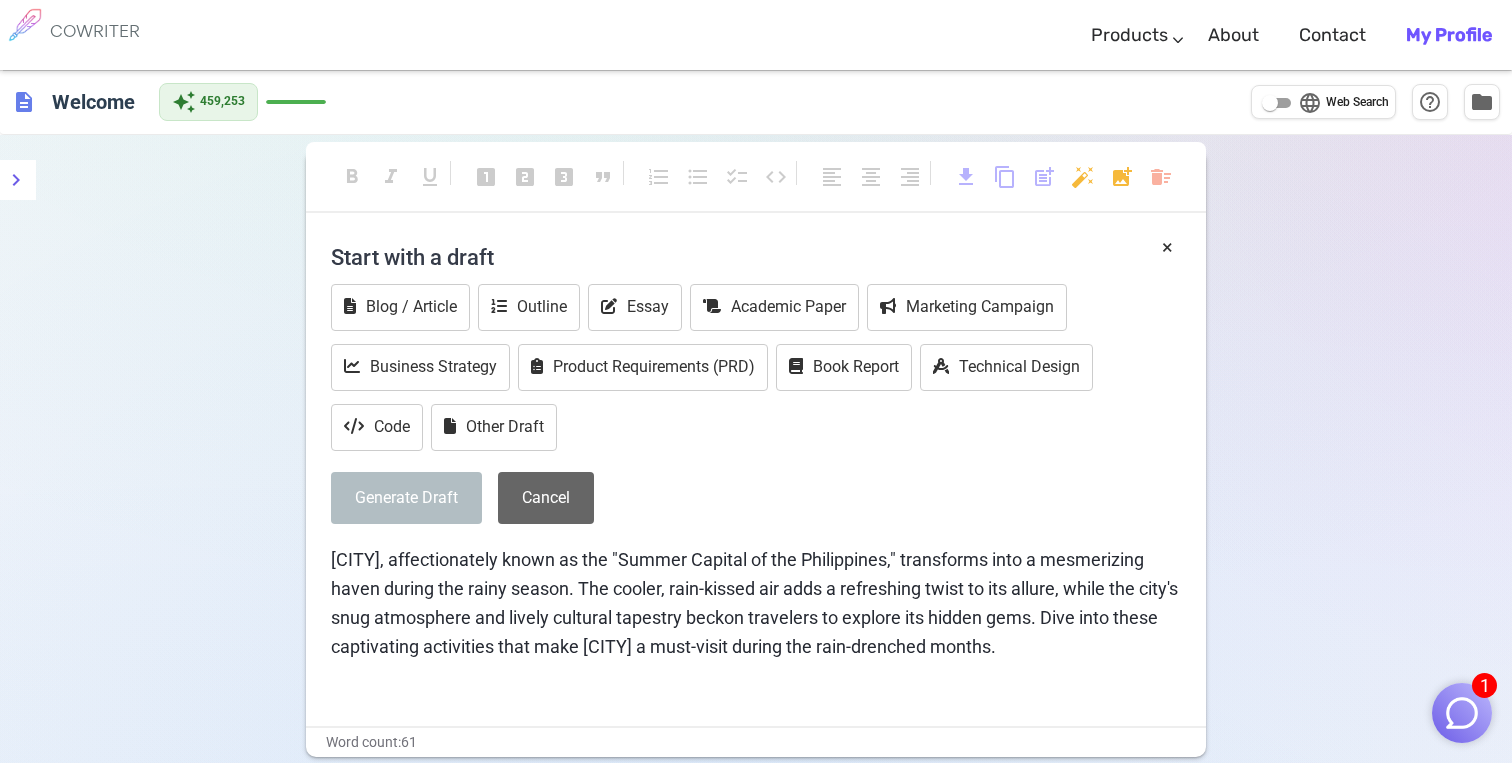 click on "Cancel" at bounding box center [546, 498] 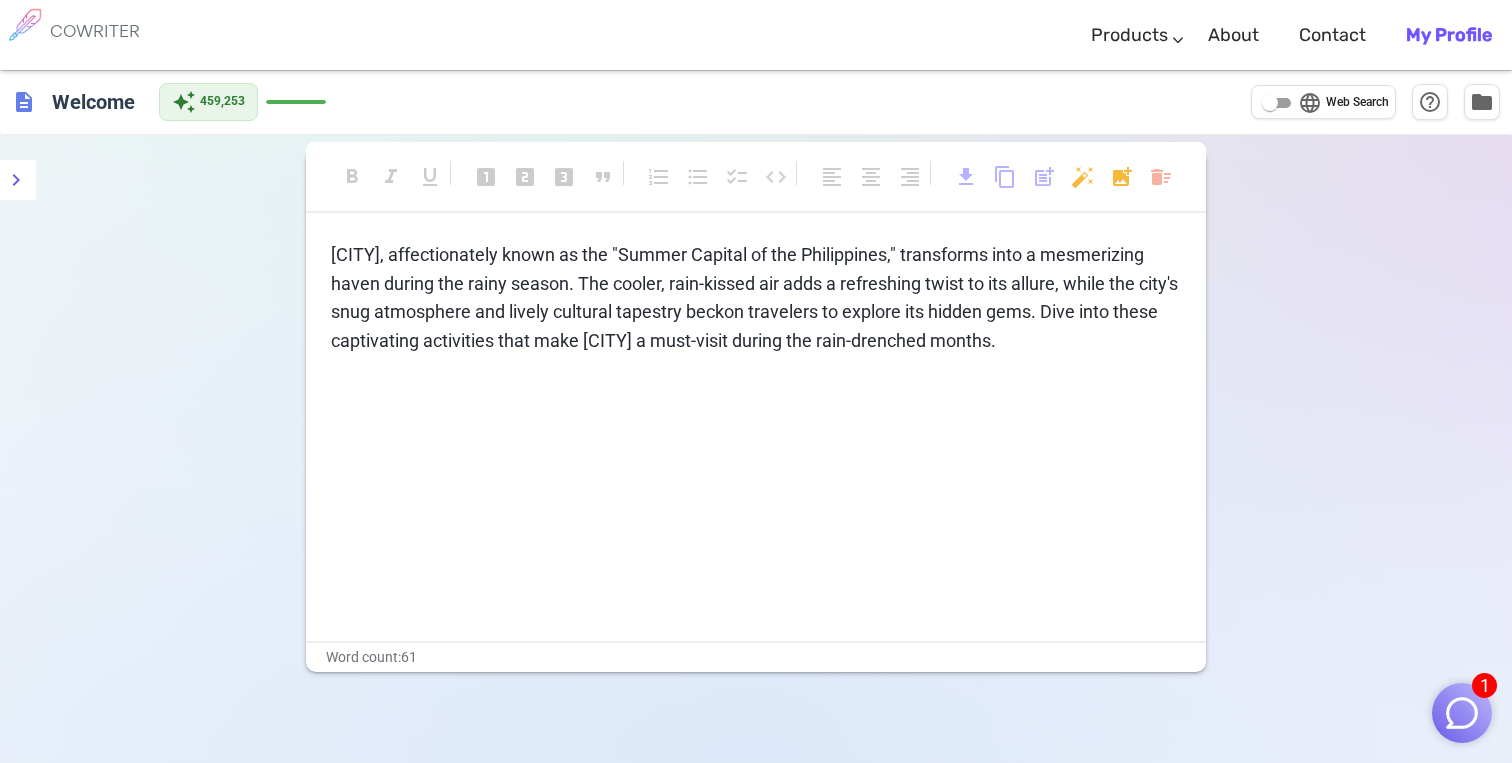 click on "Baguio City, affectionately known as the "Summer Capital of the Philippines," transforms into a mesmerizing haven during the rainy season. The cooler, rain-kissed air adds a refreshing twist to its allure, while the city's snug atmosphere and lively cultural tapestry beckon travelers to explore its hidden gems. Dive into these captivating activities that make Baguio a must-visit during the rain-drenched months." at bounding box center [756, 297] 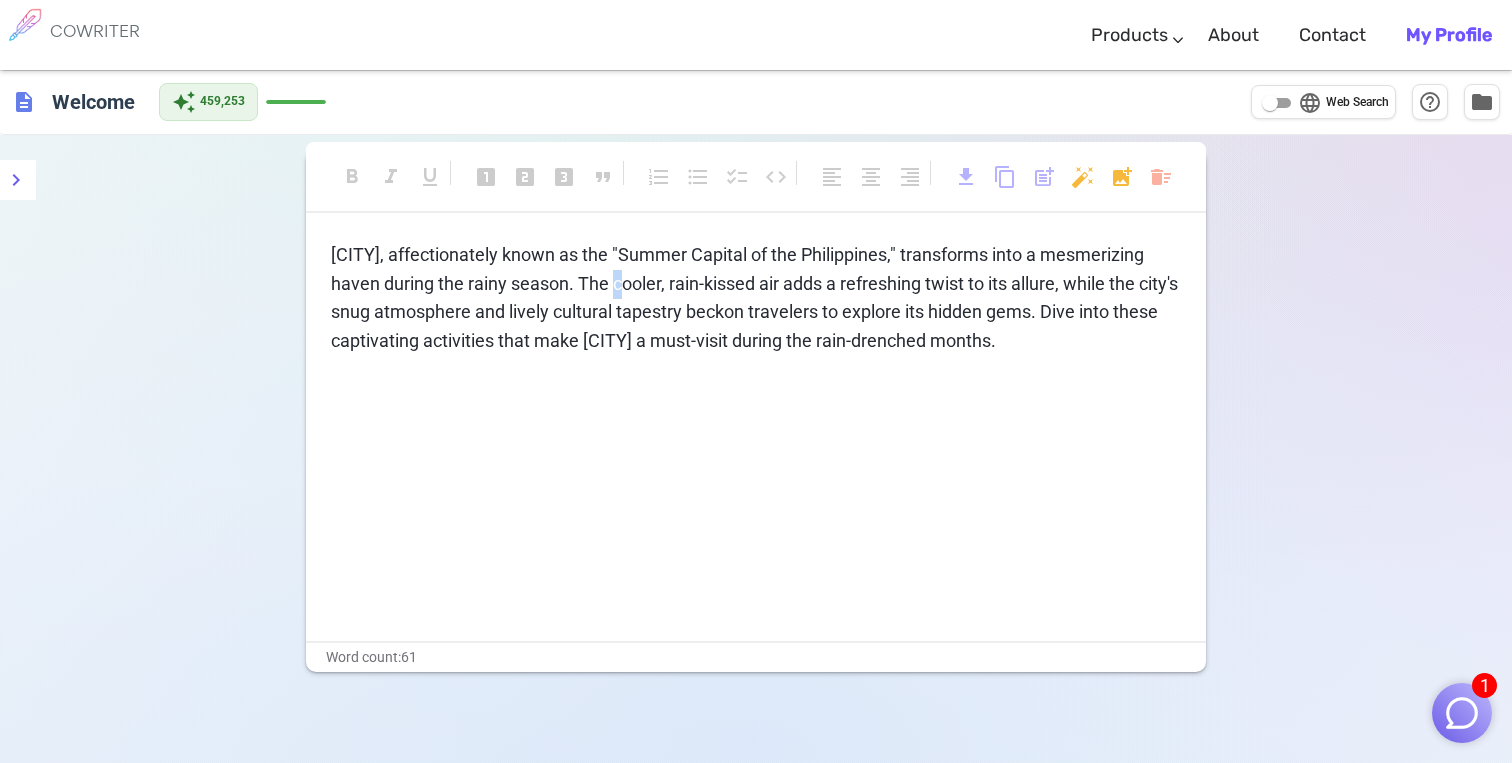 click on "Baguio City, affectionately known as the "Summer Capital of the Philippines," transforms into a mesmerizing haven during the rainy season. The cooler, rain-kissed air adds a refreshing twist to its allure, while the city's snug atmosphere and lively cultural tapestry beckon travelers to explore its hidden gems. Dive into these captivating activities that make Baguio a must-visit during the rain-drenched months." at bounding box center (756, 297) 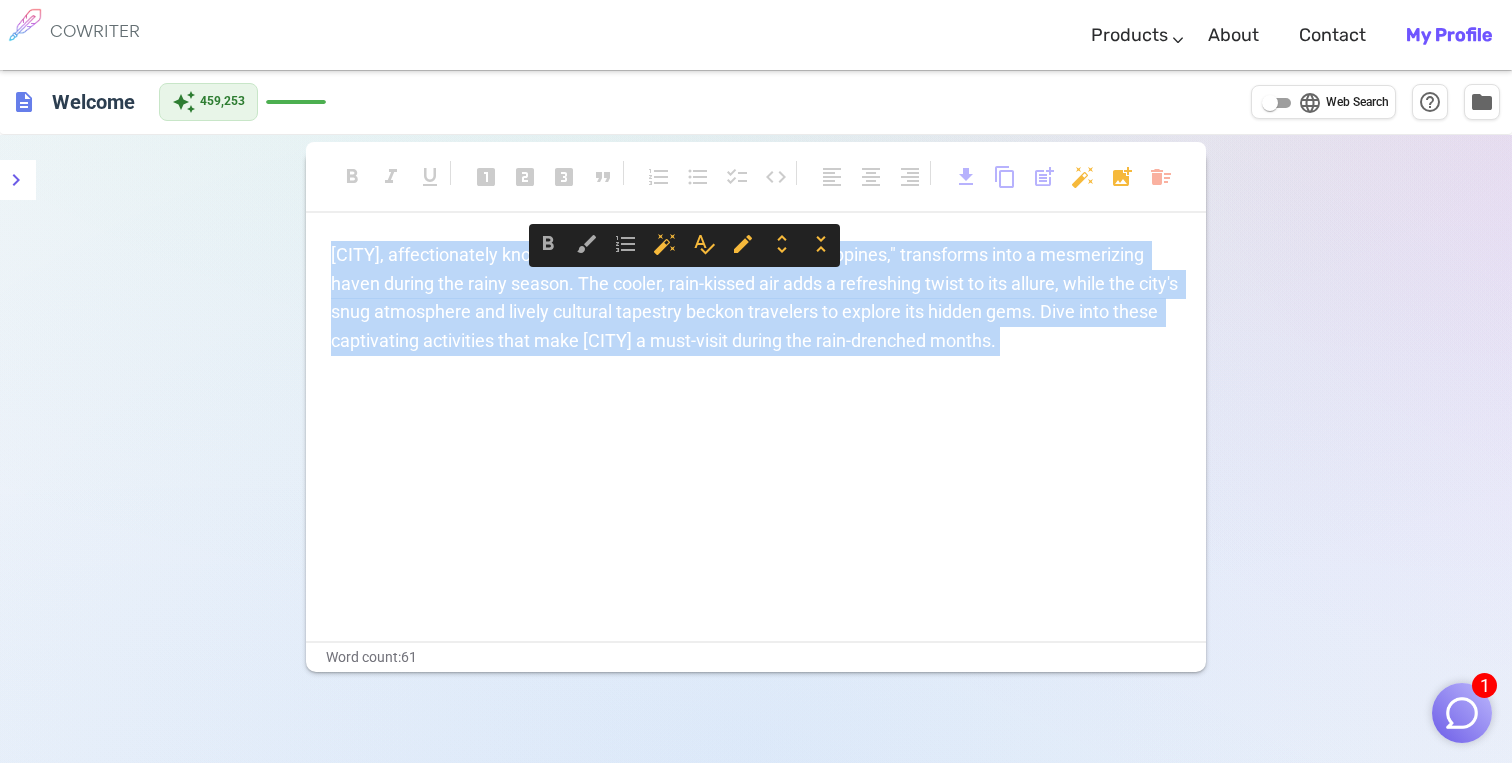 click on "Baguio City, affectionately known as the "Summer Capital of the Philippines," transforms into a mesmerizing haven during the rainy season. The cooler, rain-kissed air adds a refreshing twist to its allure, while the city's snug atmosphere and lively cultural tapestry beckon travelers to explore its hidden gems. Dive into these captivating activities that make Baguio a must-visit during the rain-drenched months." at bounding box center (756, 297) 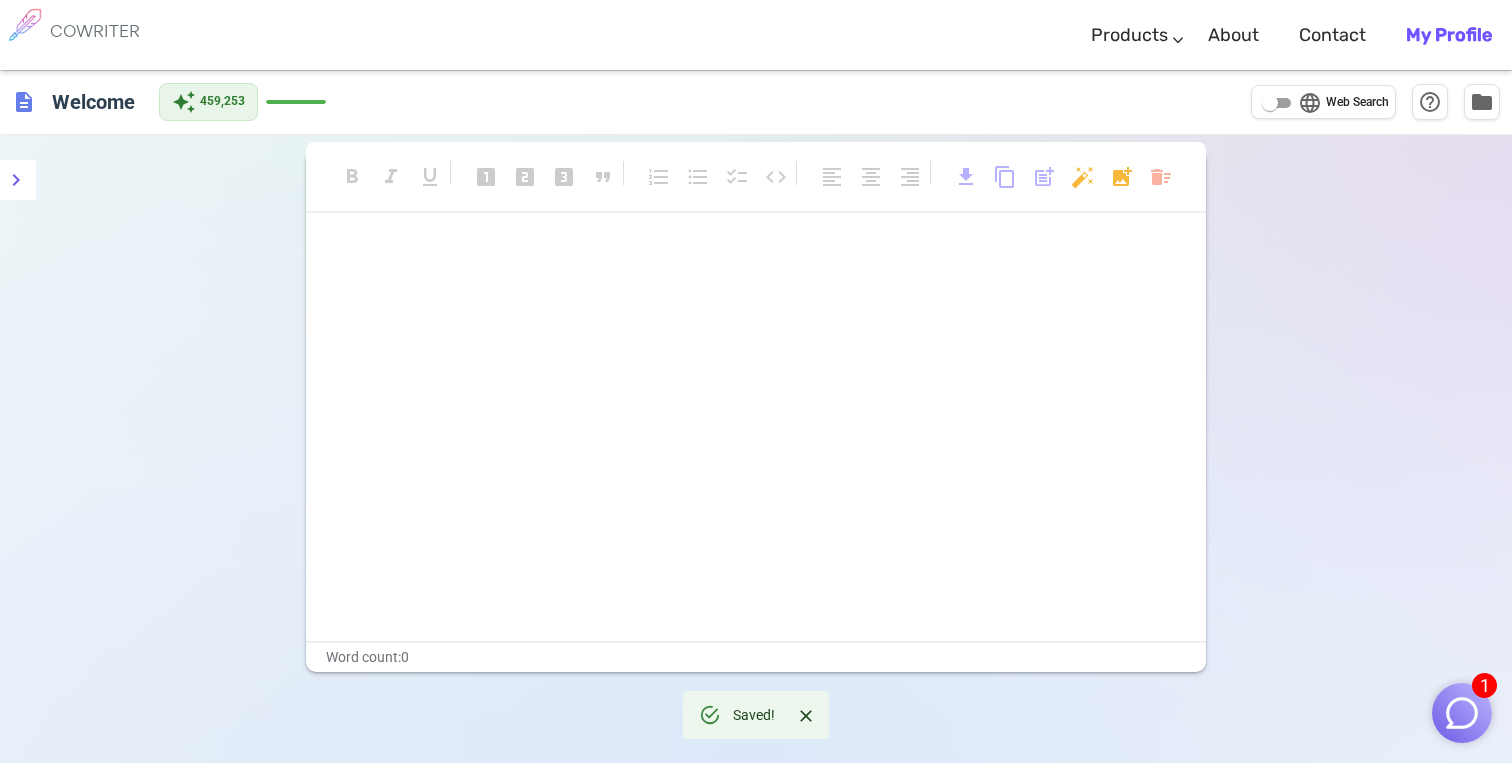 click on "﻿" at bounding box center [756, 292] 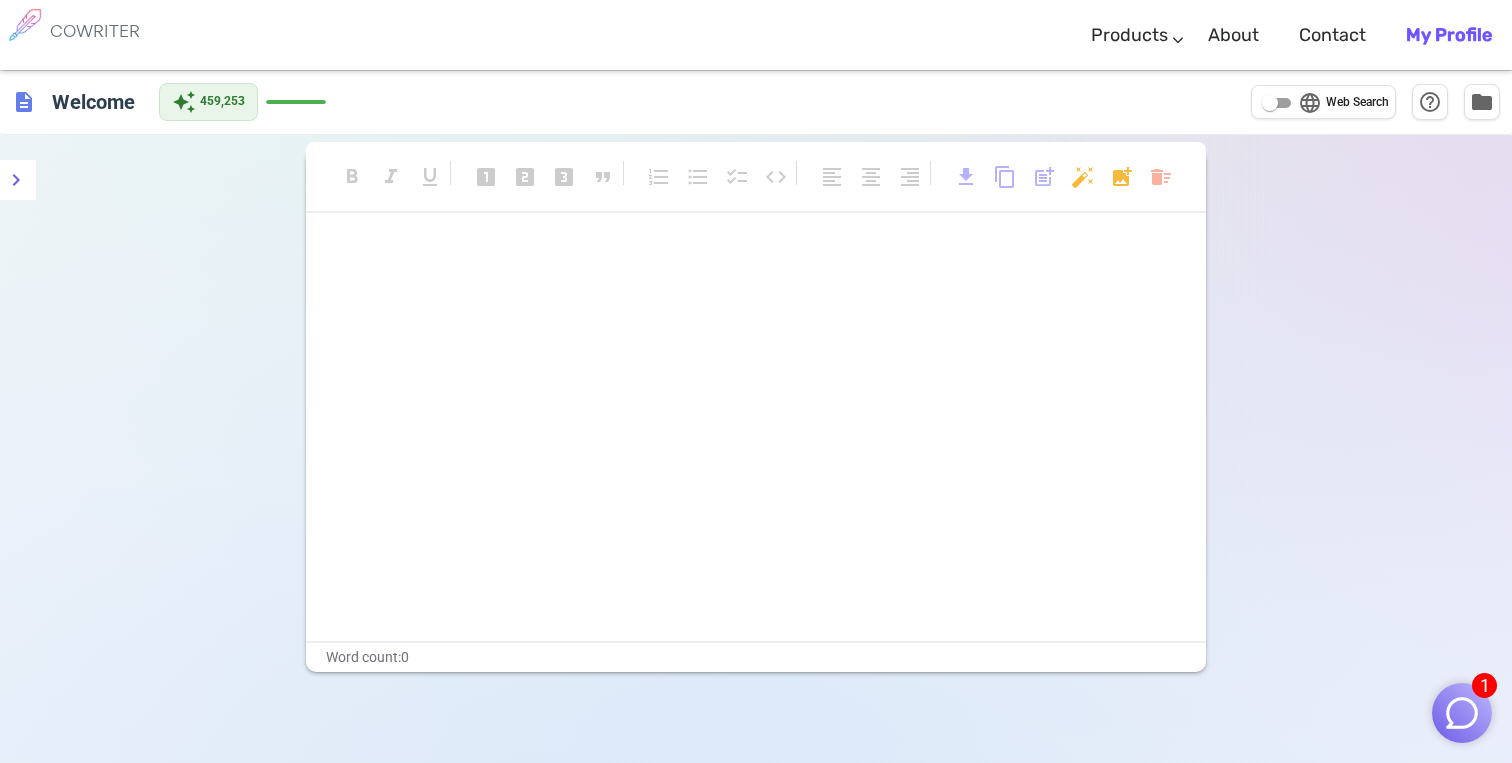 click on "﻿" at bounding box center (756, 255) 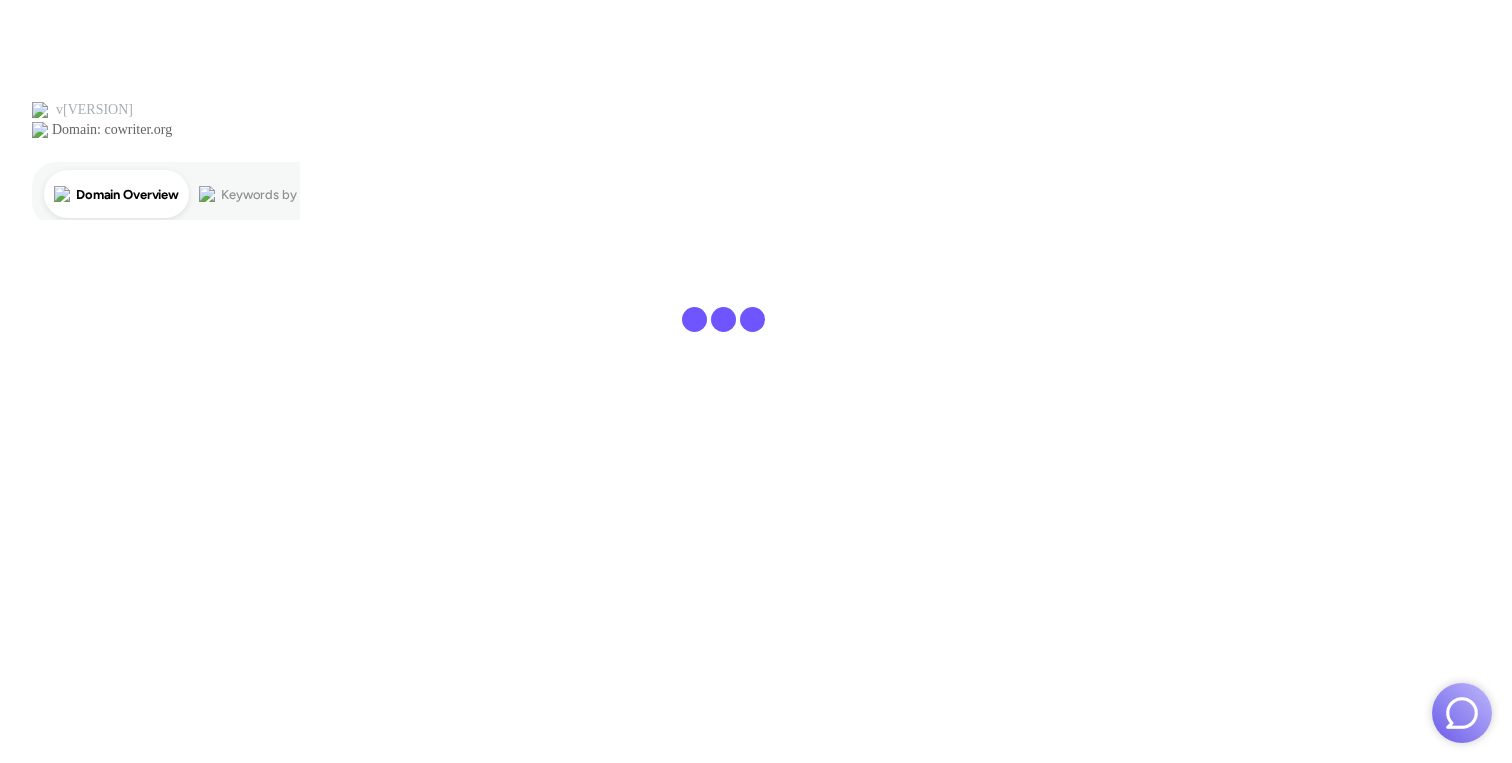 scroll, scrollTop: 0, scrollLeft: 0, axis: both 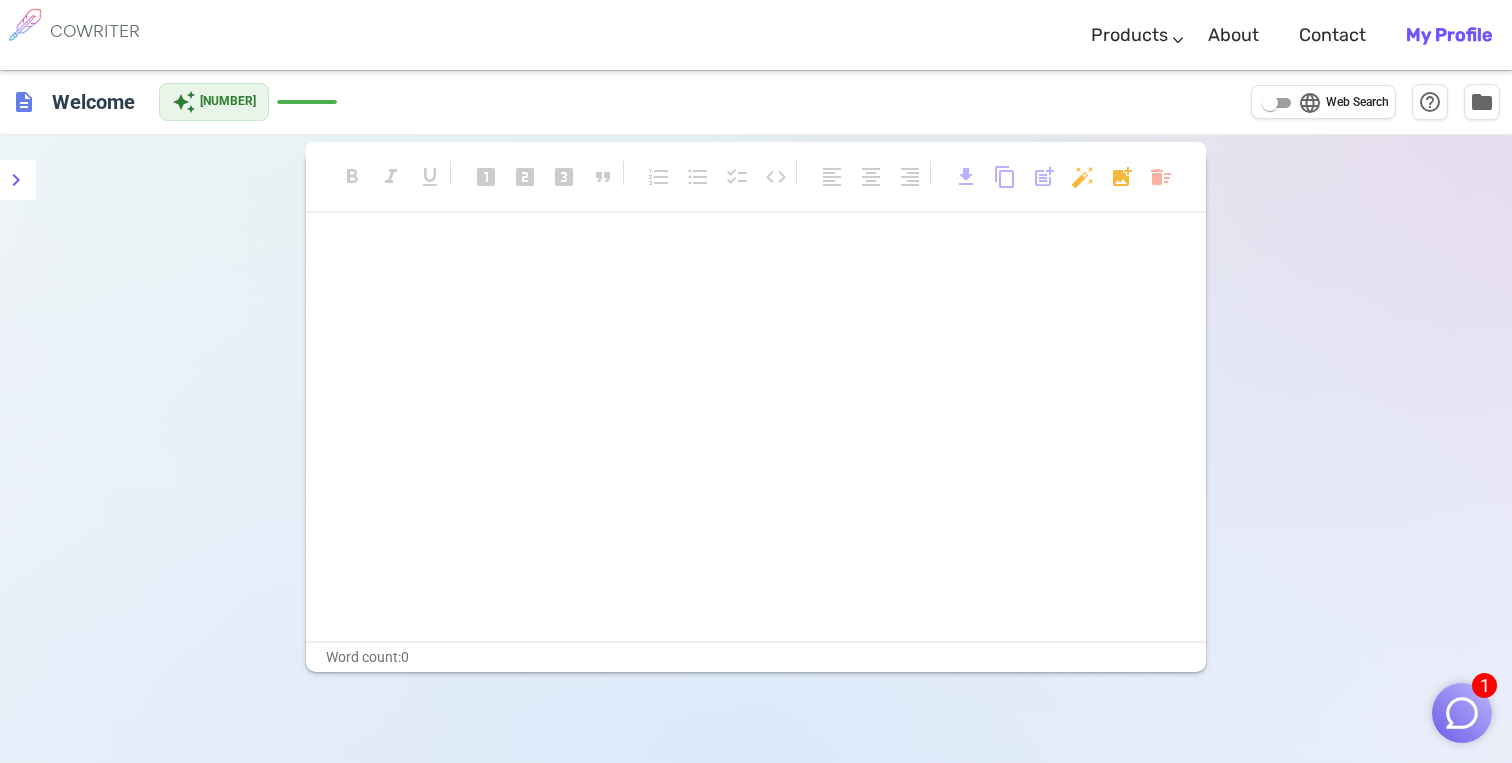 click on "﻿ ﻿" at bounding box center (756, 441) 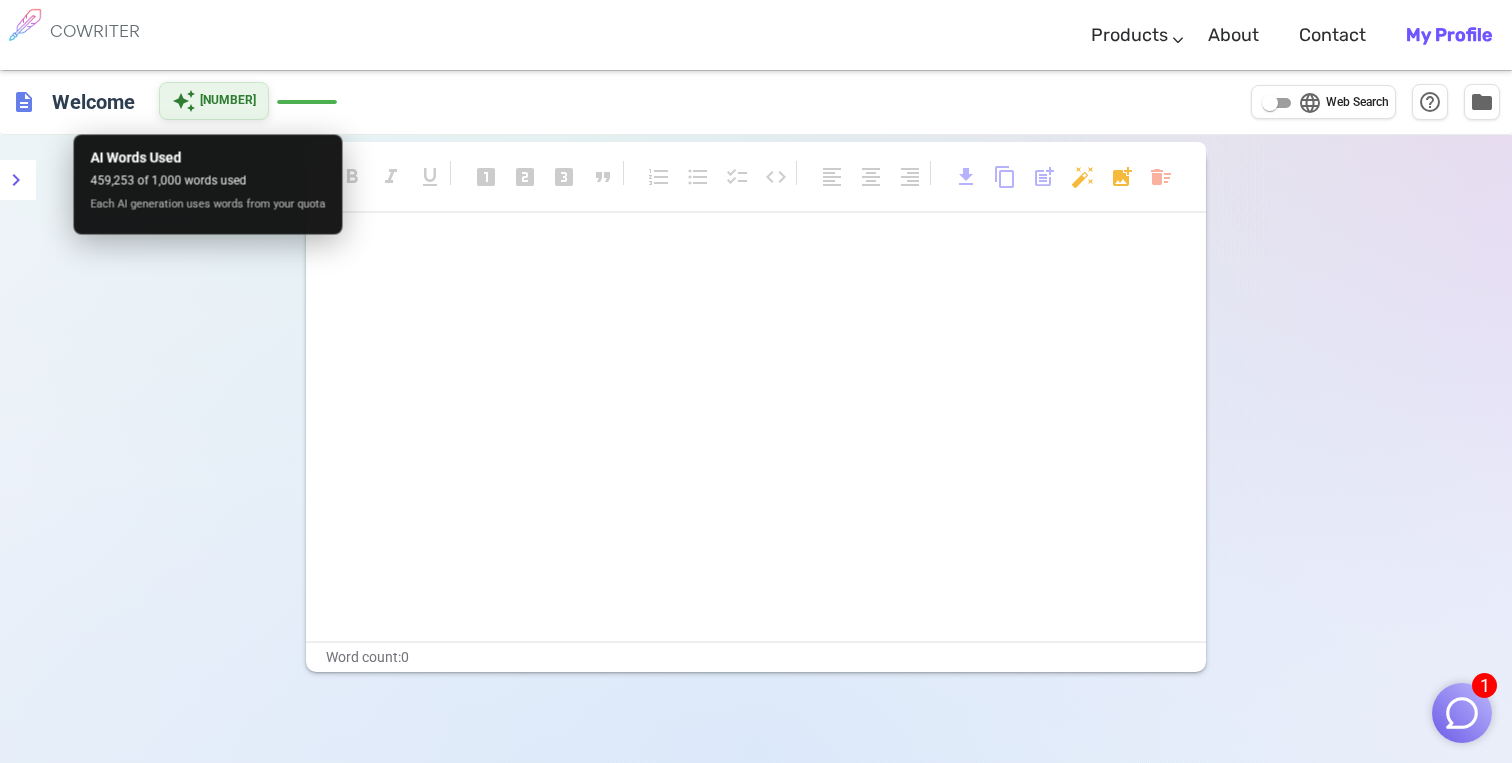 click on "auto_awesome 459,253" at bounding box center [214, 101] 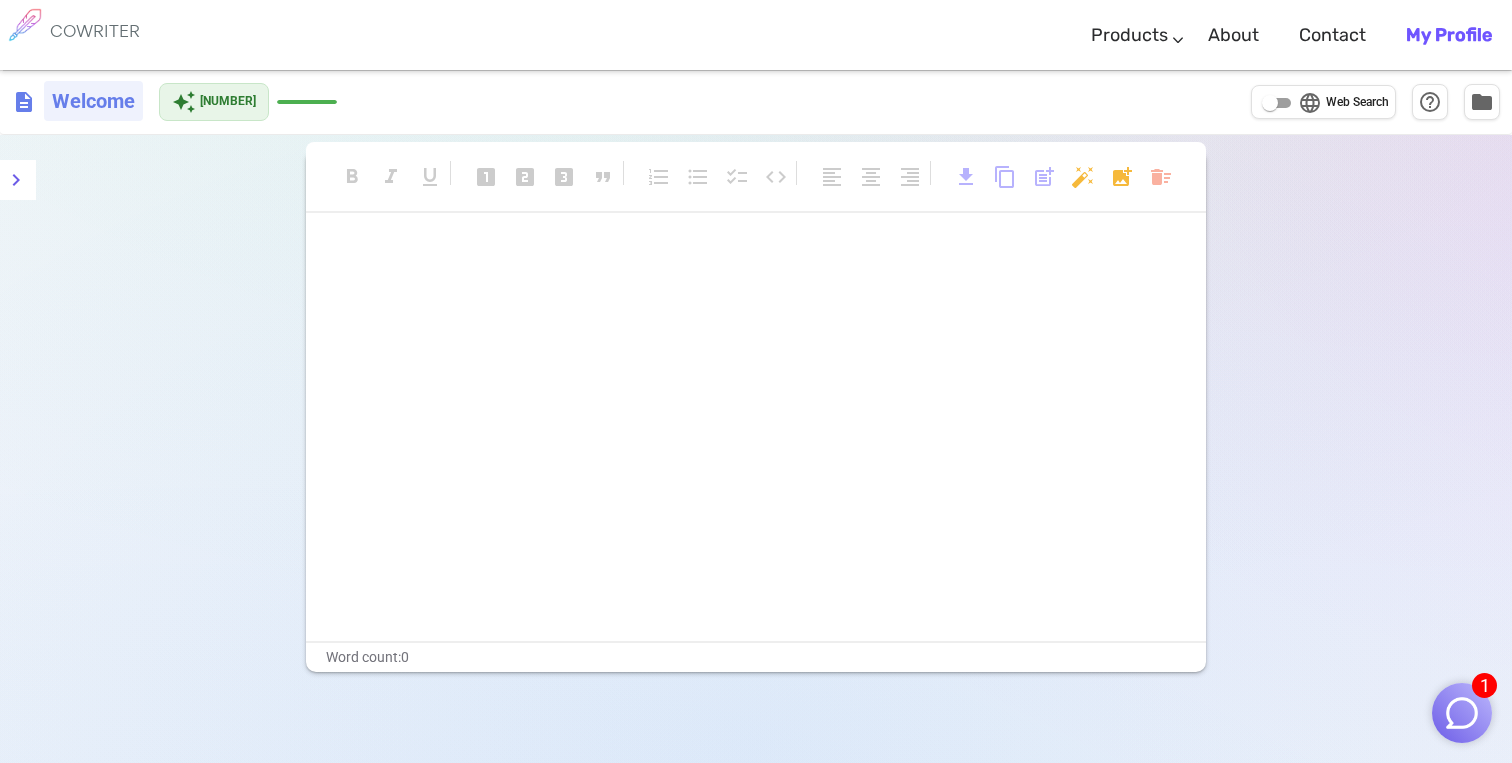 click on "Welcome" at bounding box center (93, 101) 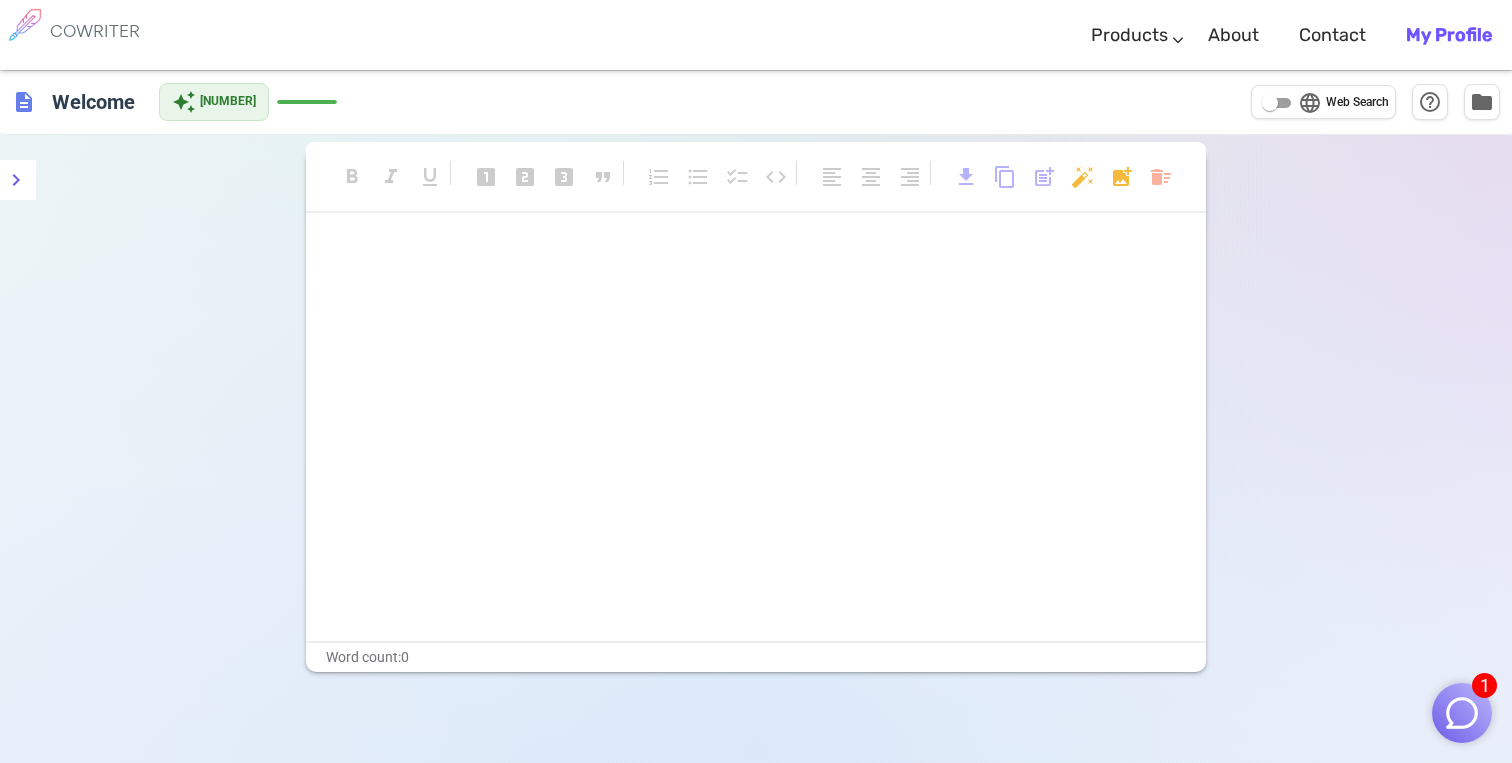 click on "format_bold format_italic format_underlined looks_one looks_two looks_3 format_quote format_list_numbered format_list_bulleted checklist code format_align_left format_align_center format_align_right download content_copy post_add auto_fix_high add_photo_alternate delete_sweep ﻿ ﻿ Word count:  0 Terms & Privacy / Pricing / Contact us ©  2025  Cowriter. Made with ♥ by writers." at bounding box center (756, 516) 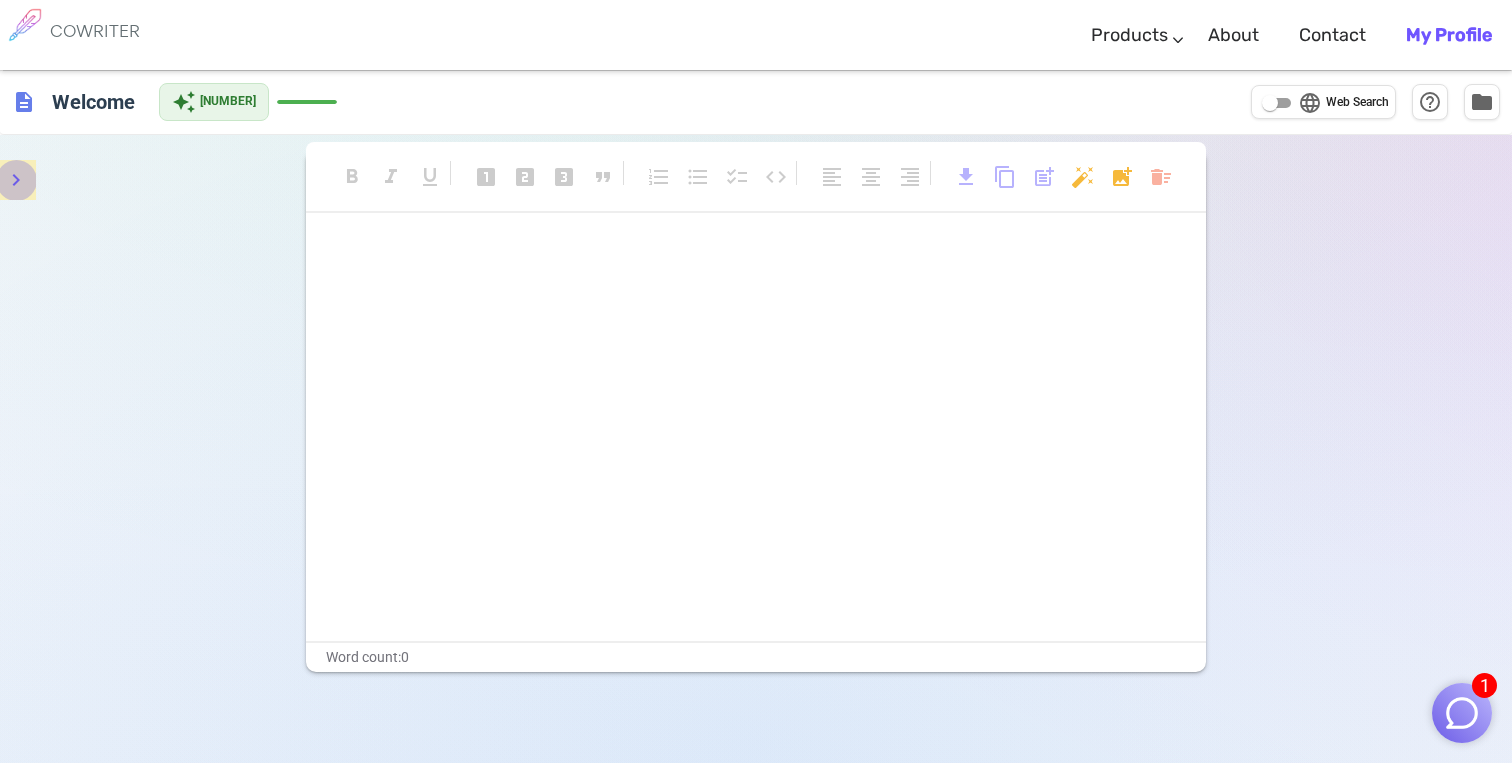 click 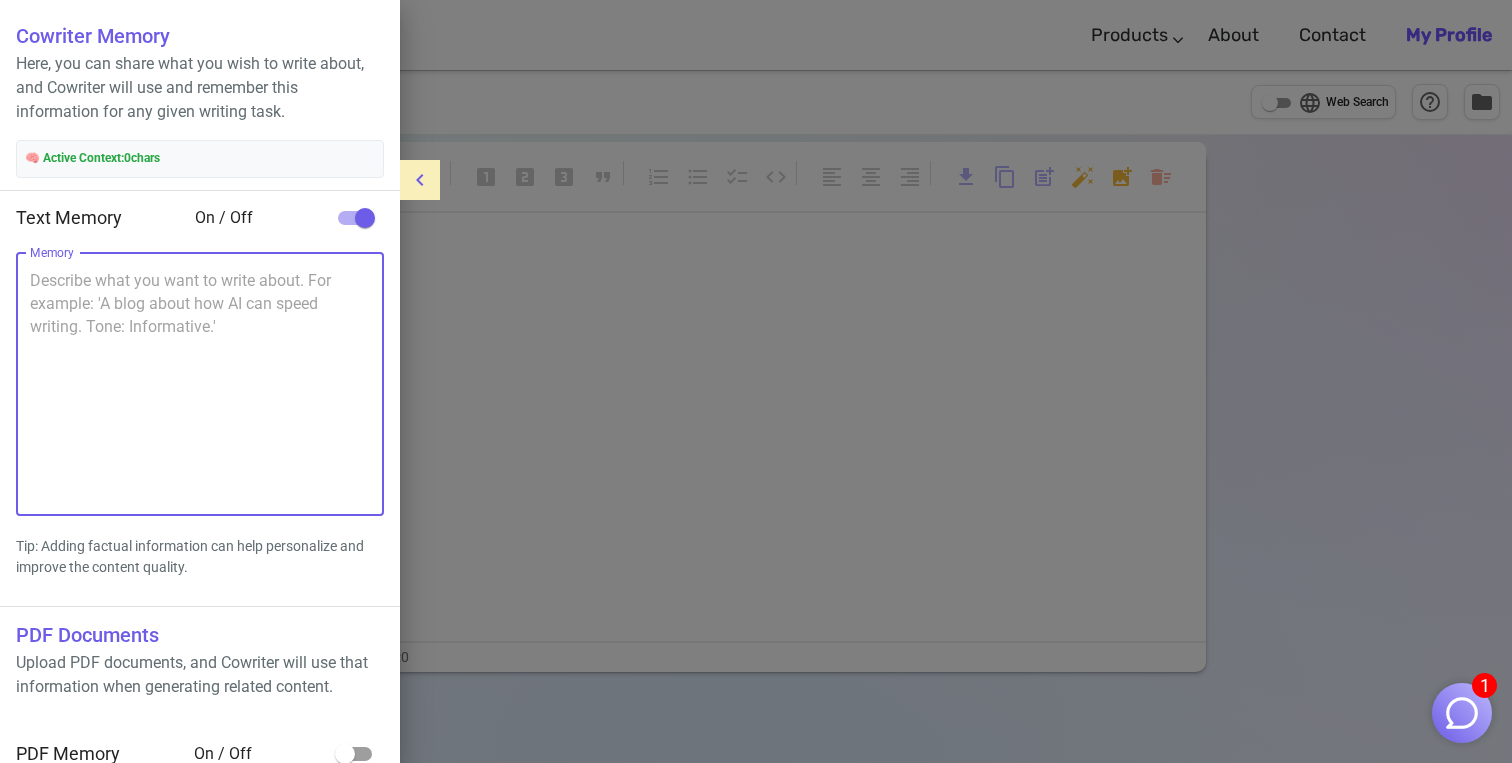 click on "Memory" at bounding box center (200, 384) 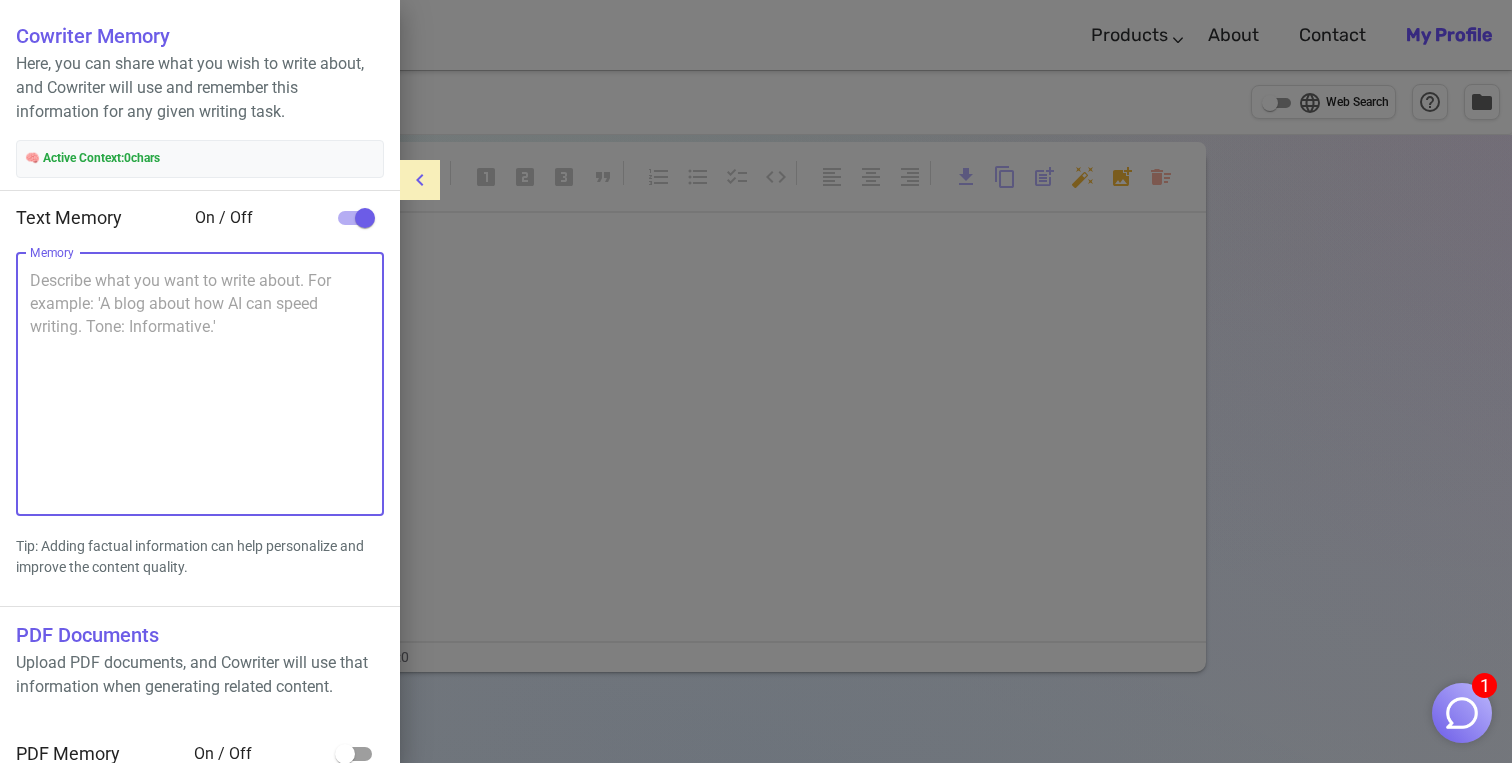 paste on "El Palacio’s 14 rooms are designed to offer simple yet elegant accommodation that feels like home. The spacious room is cozy and perfect for reading, watching TV, or hanging out with friends and family if you dont feel like lounging at the poolside. Each room has two queen-sized beds, an ample space to open your luggage, create your temporary work desk, or create your own Netflix and Chill set up, just like you never left home." 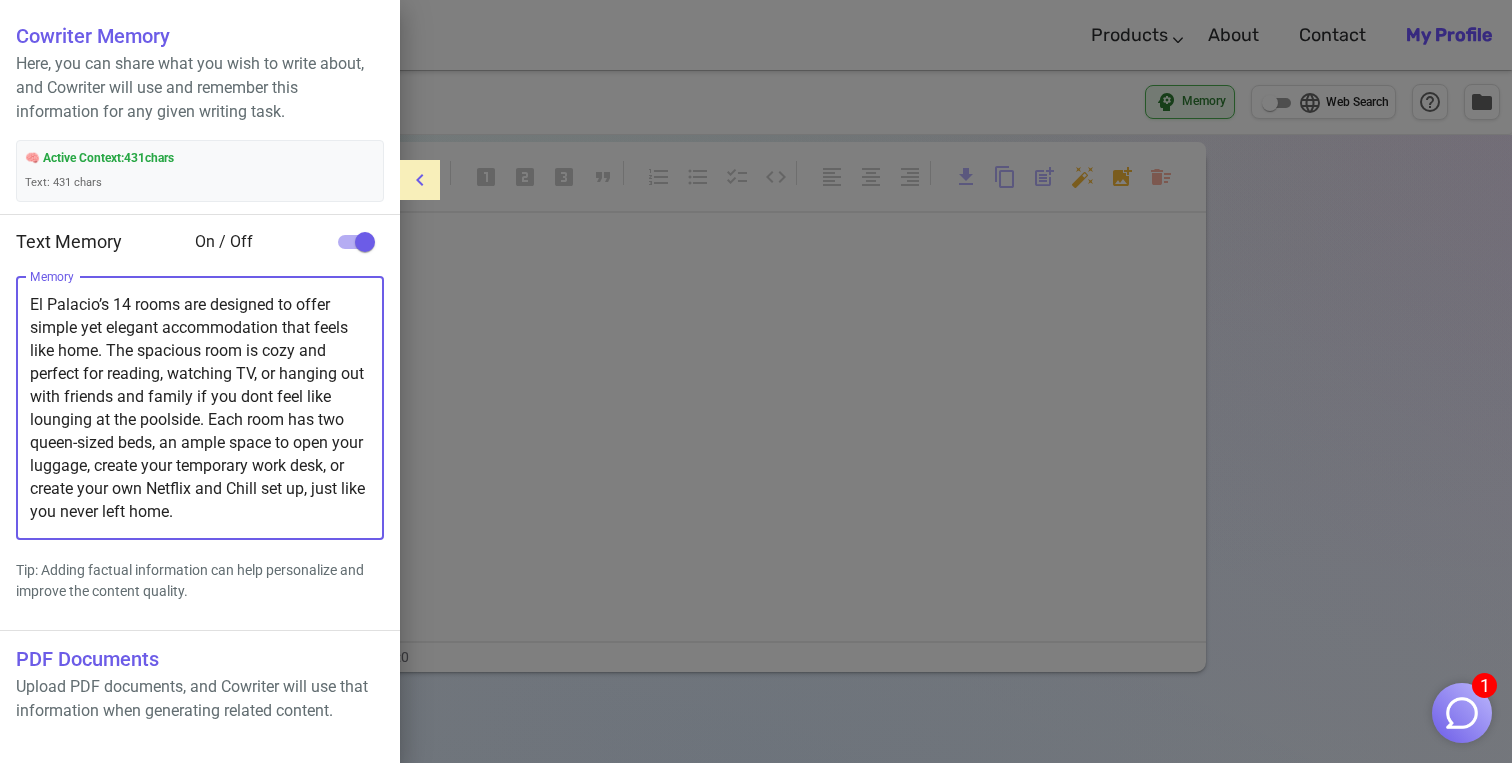 click on "El Palacio’s 14 rooms are designed to offer simple yet elegant accommodation that feels like home. The spacious room is cozy and perfect for reading, watching TV, or hanging out with friends and family if you dont feel like lounging at the poolside. Each room has two queen-sized beds, an ample space to open your luggage, create your temporary work desk, or create your own Netflix and Chill set up, just like you never left home." at bounding box center (200, 408) 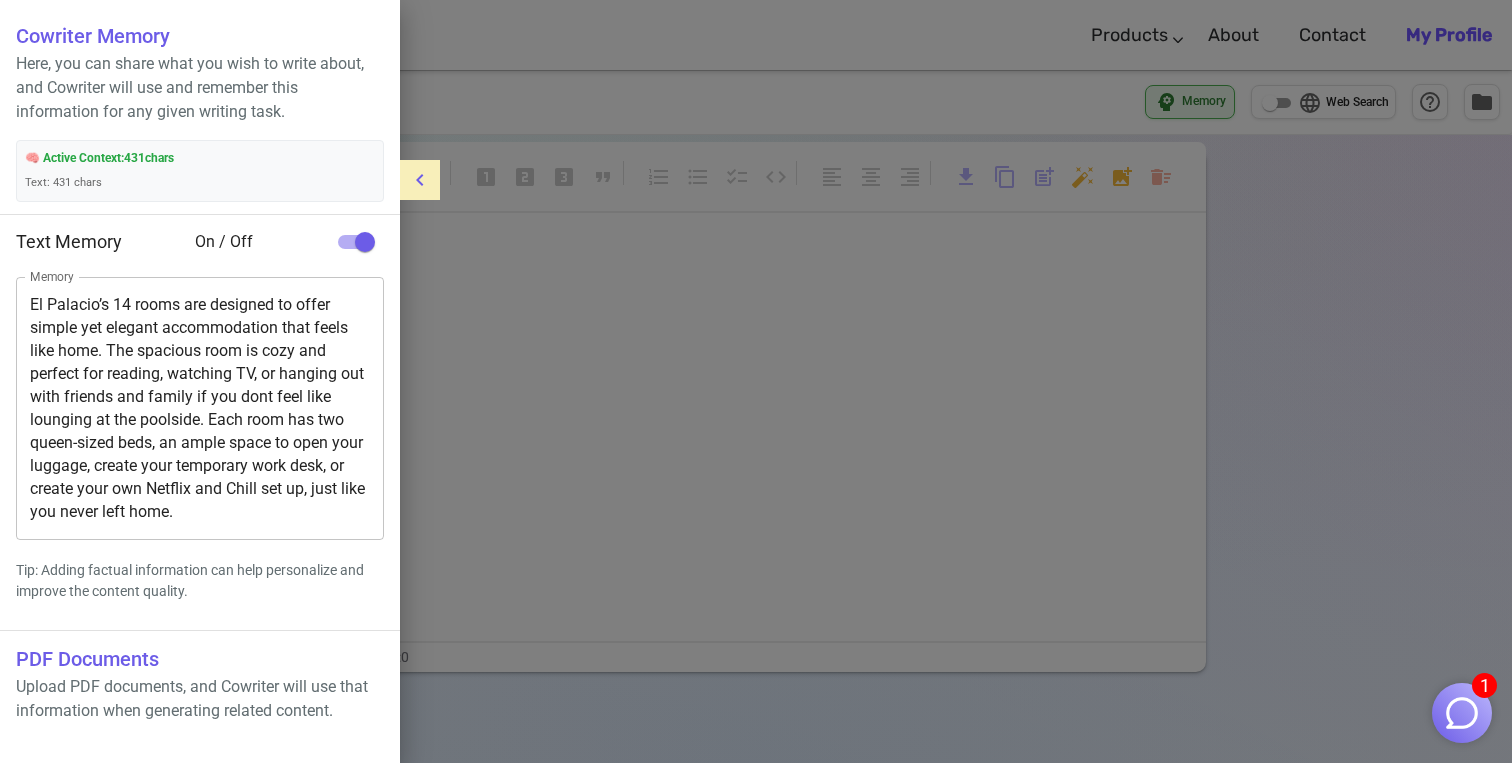 click at bounding box center (756, 381) 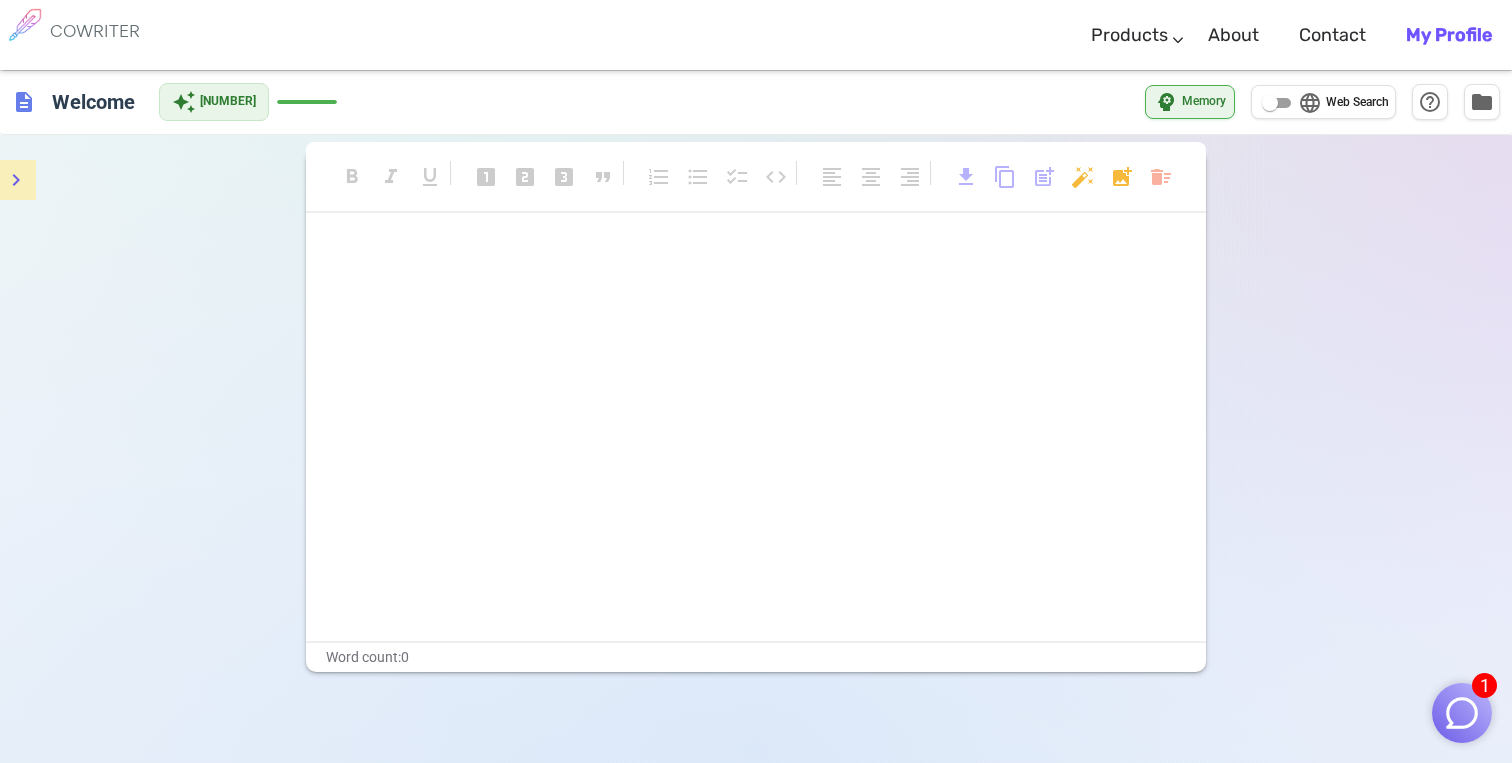 click on "﻿ ﻿" at bounding box center [756, 441] 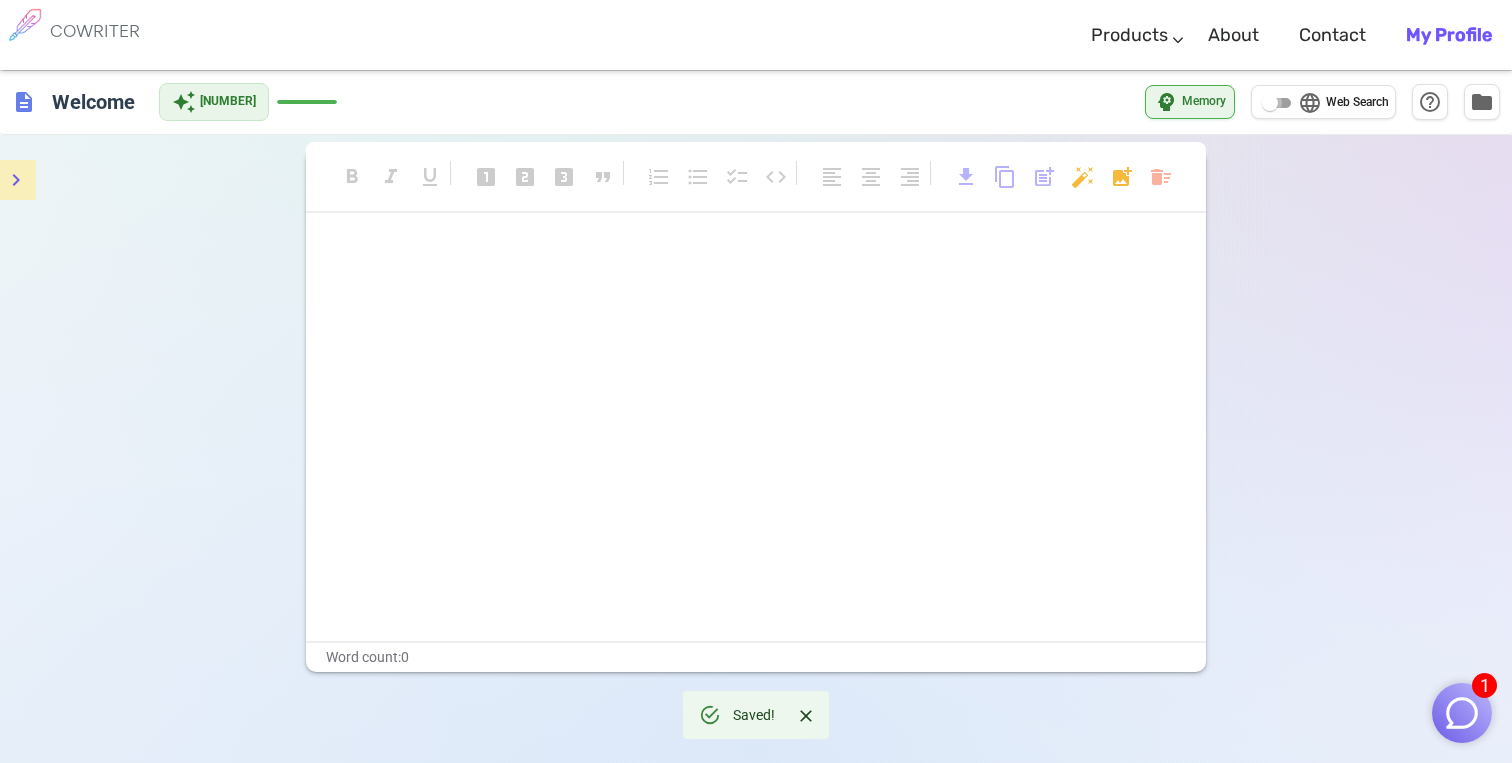 click on "language Web Search" at bounding box center [1270, 103] 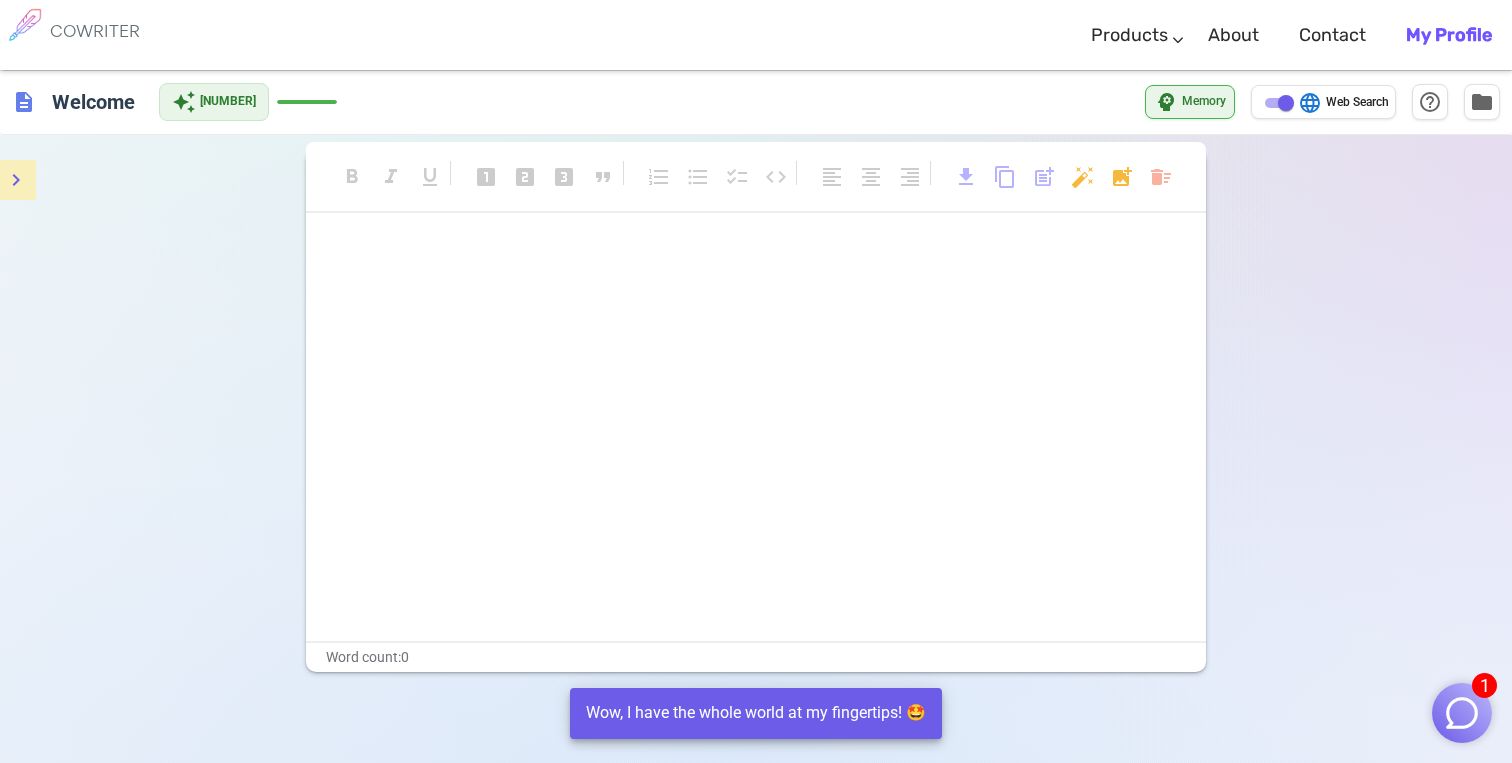 click on "﻿" at bounding box center [756, 292] 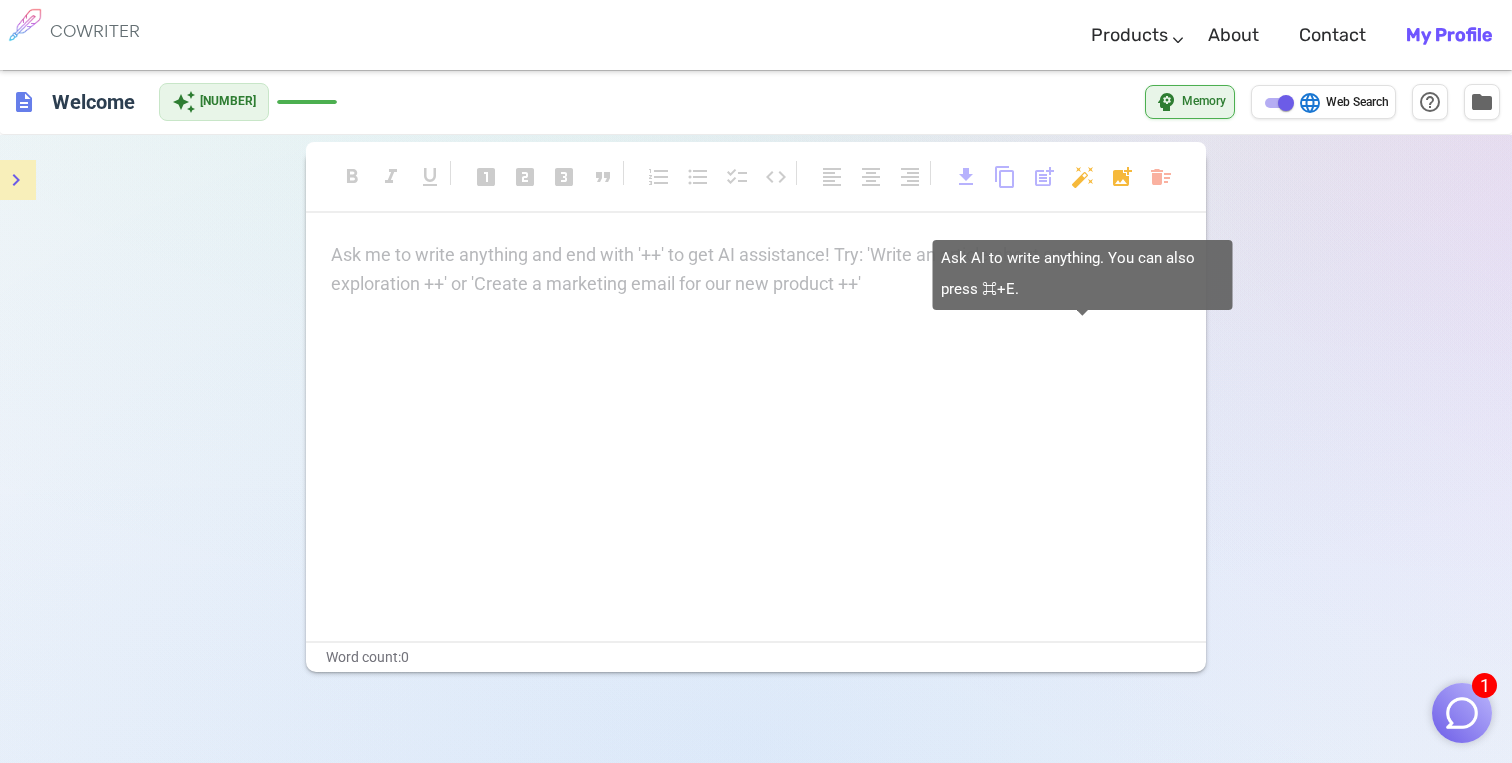 click on "1 COWRITER Products Writing Marketing Emails Images (soon) About Contact My Profile COWRITER Products Writing Marketing Emails Images (soon) About Feedback Contact My Profile description Welcome auto_awesome [NUMBER] psychology Memory language Web Search help_outline folder format_bold format_italic format_underlined looks_one looks_two looks_3 format_quote format_list_numbered format_list_bulleted checklist code format_align_left format_align_center format_align_right download content_copy post_add auto_fix_high add_photo_alternate delete_sweep Ask me to write anything and end with '++' to get AI assistance! Try: 'Write an article about space exploration ++' or 'Create a marketing email for our new product ++' ﻿ Word count:  0 Terms & Privacy / Pricing / Contact us ©  [YEAR]  Cowriter. Made with ♥ by writers.  format_bold brush format_list_numbered auto_fix_high spellcheck edit unfold_more unfold_less Ask AI to write anything. You can also press ⌘+E." at bounding box center (756, 528) 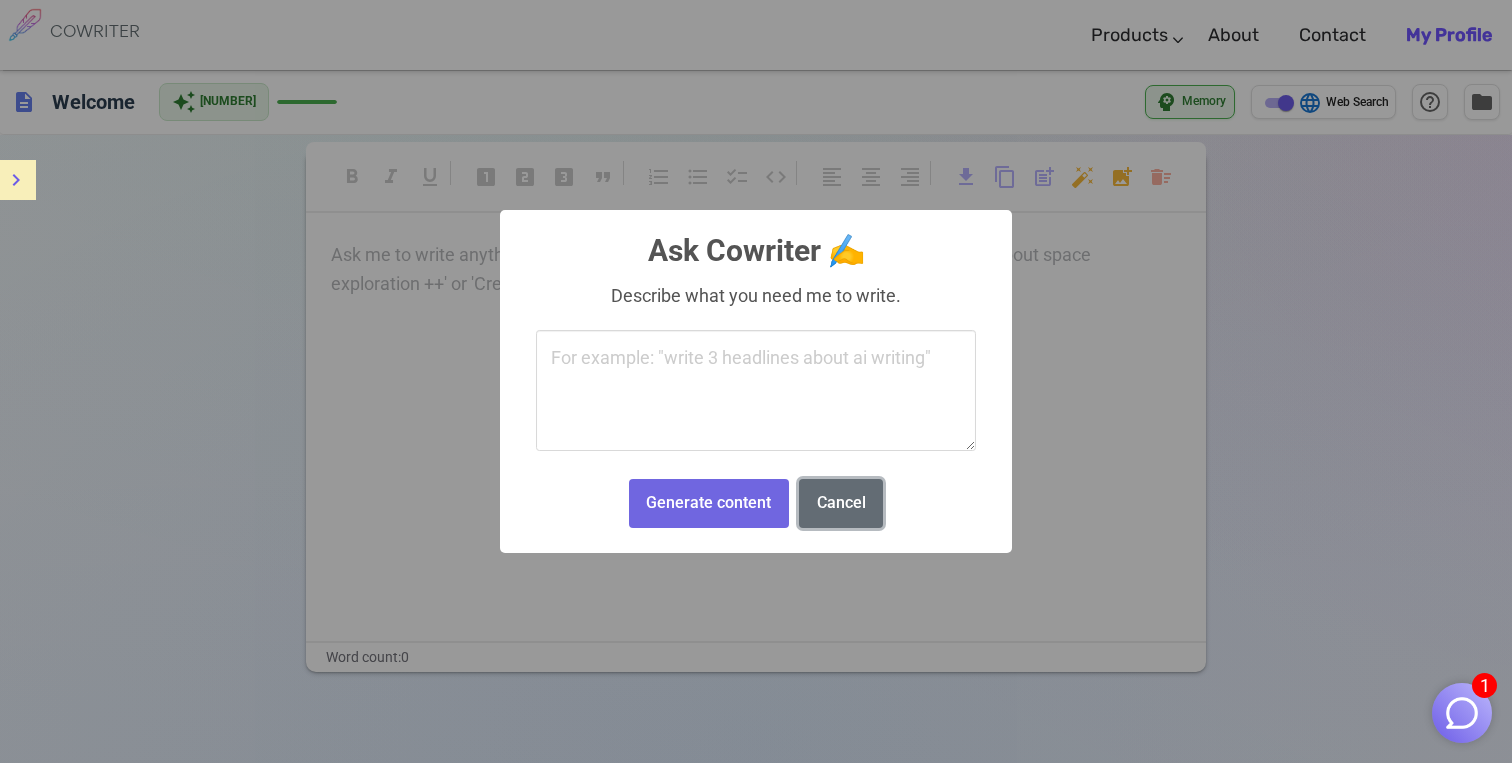 click on "Cancel" at bounding box center (841, 503) 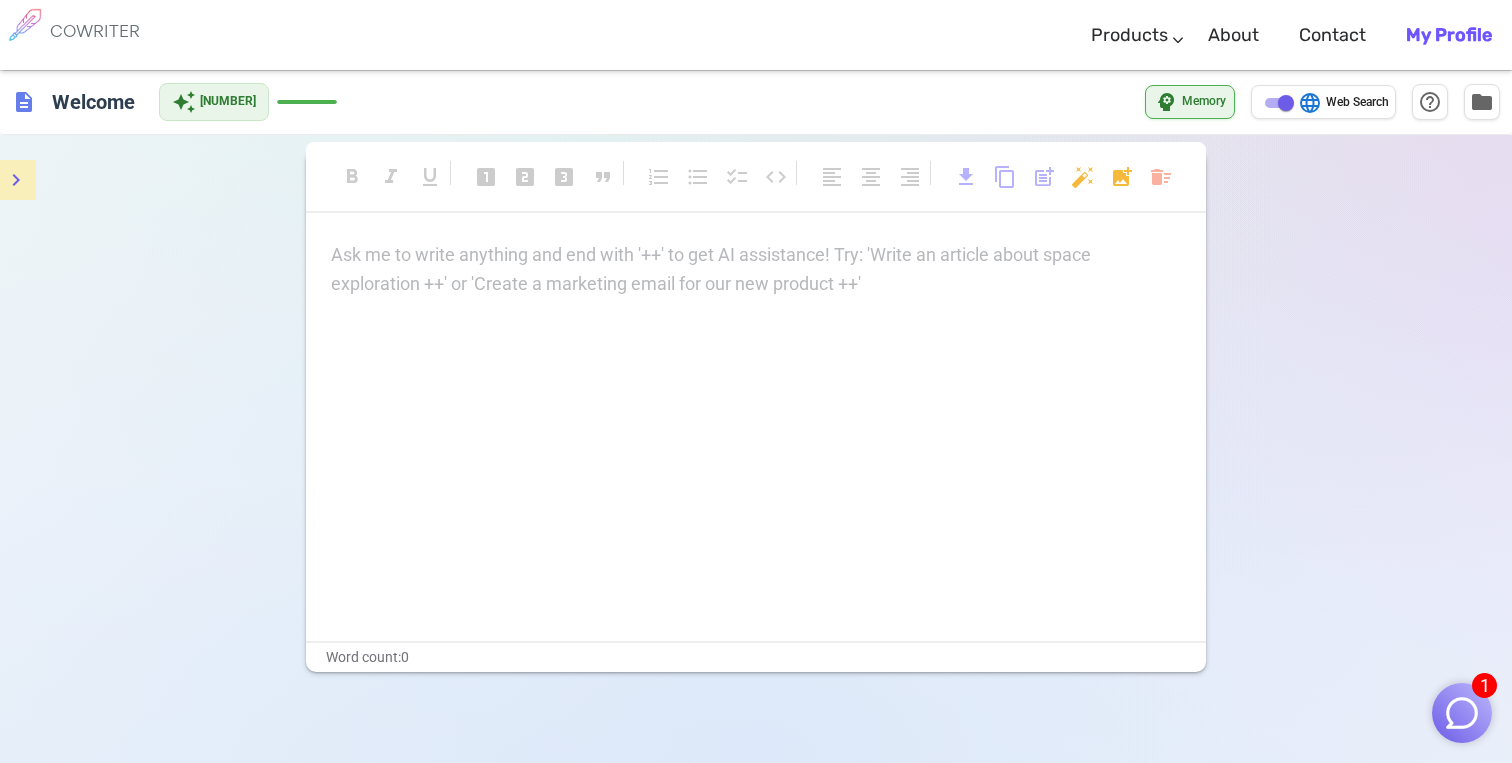 click on "Ask me to write anything and end with '++' to get AI assistance! Try: 'Write an article about space exploration ++' or 'Create a marketing email for our new product ++' ﻿" at bounding box center (756, 255) 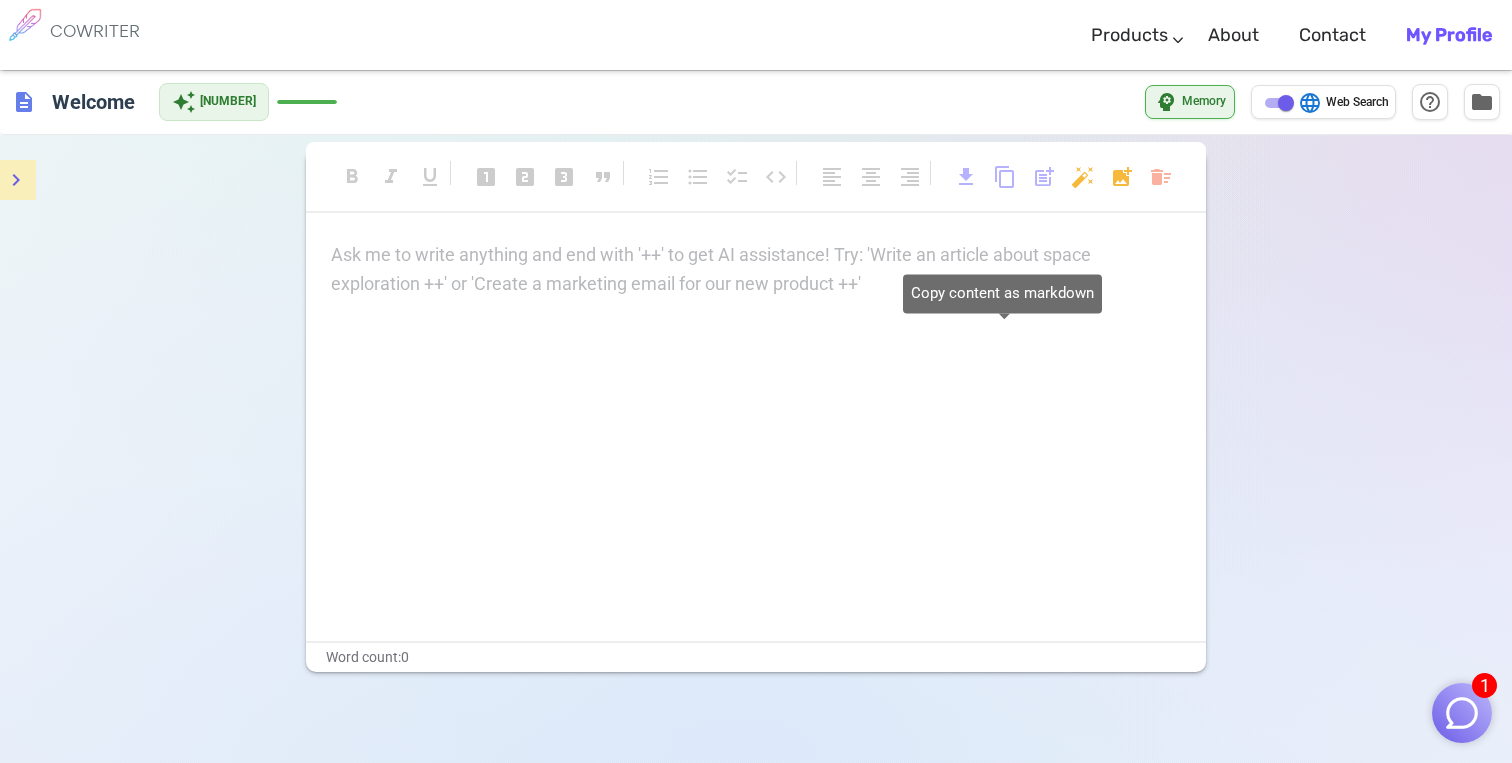 click on "content_copy" at bounding box center [1005, 177] 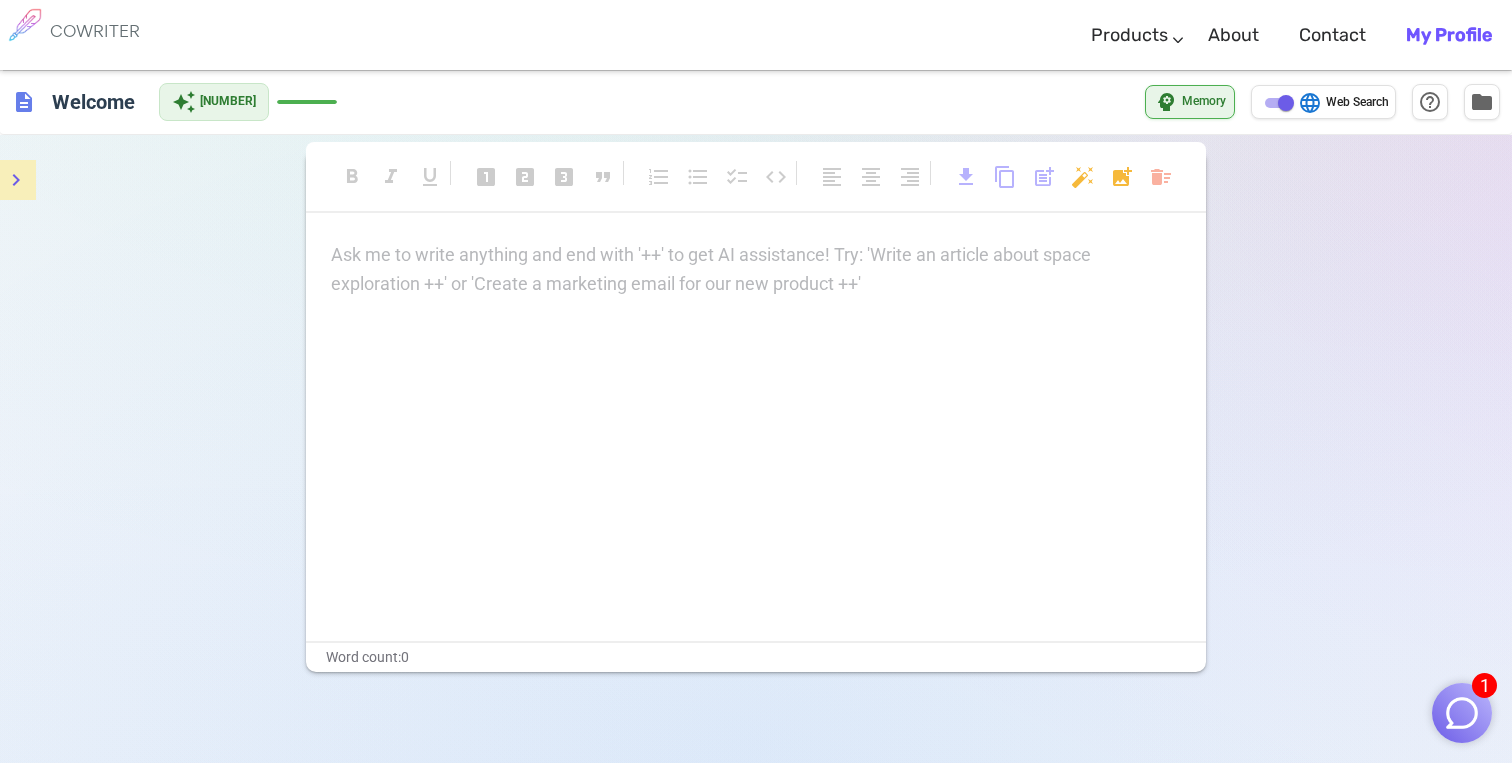 click on "Ask me to write anything and end with '++' to get AI assistance! Try: 'Write an article about space exploration ++' or 'Create a marketing email for our new product ++' ﻿" at bounding box center [756, 255] 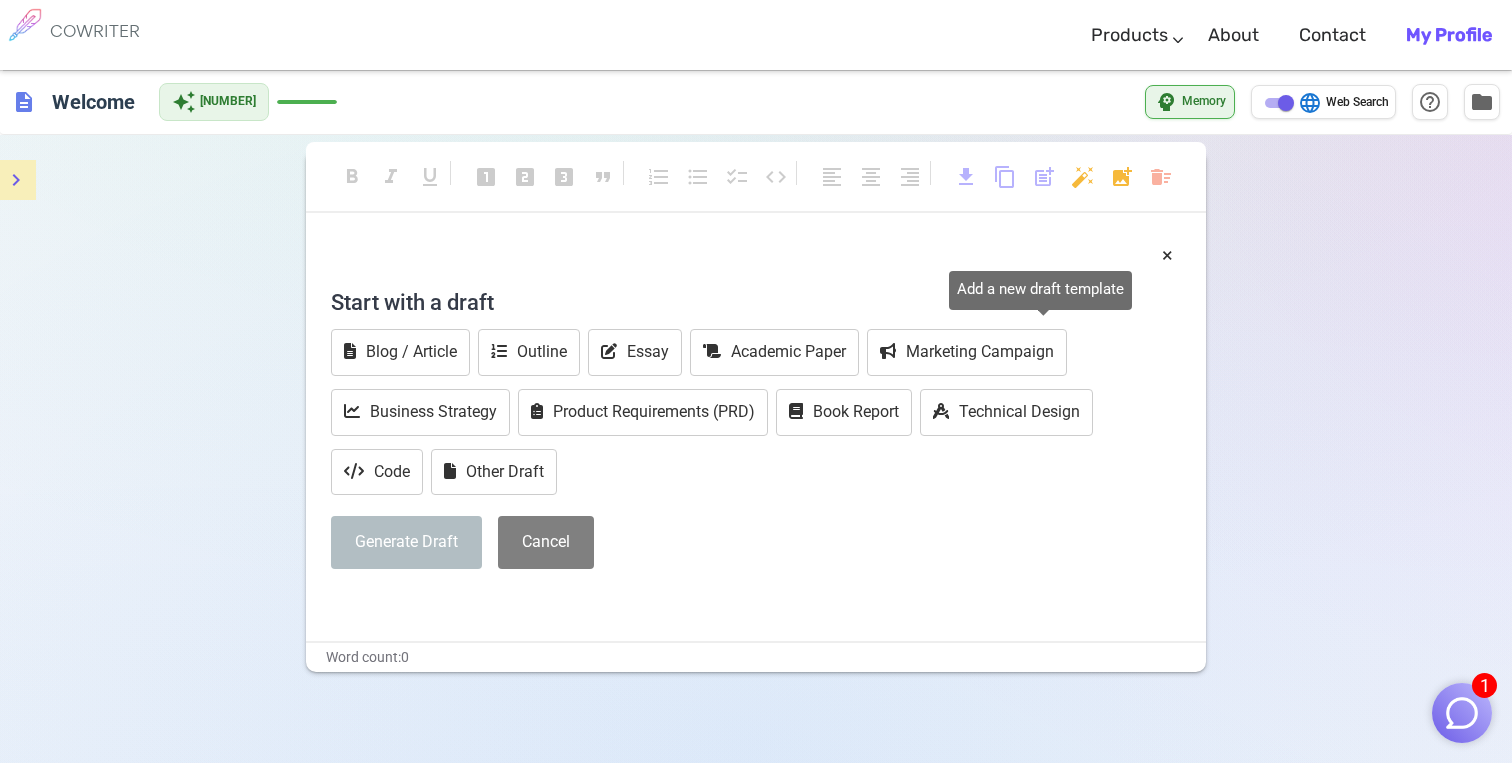 click on "post_add" at bounding box center [1044, 177] 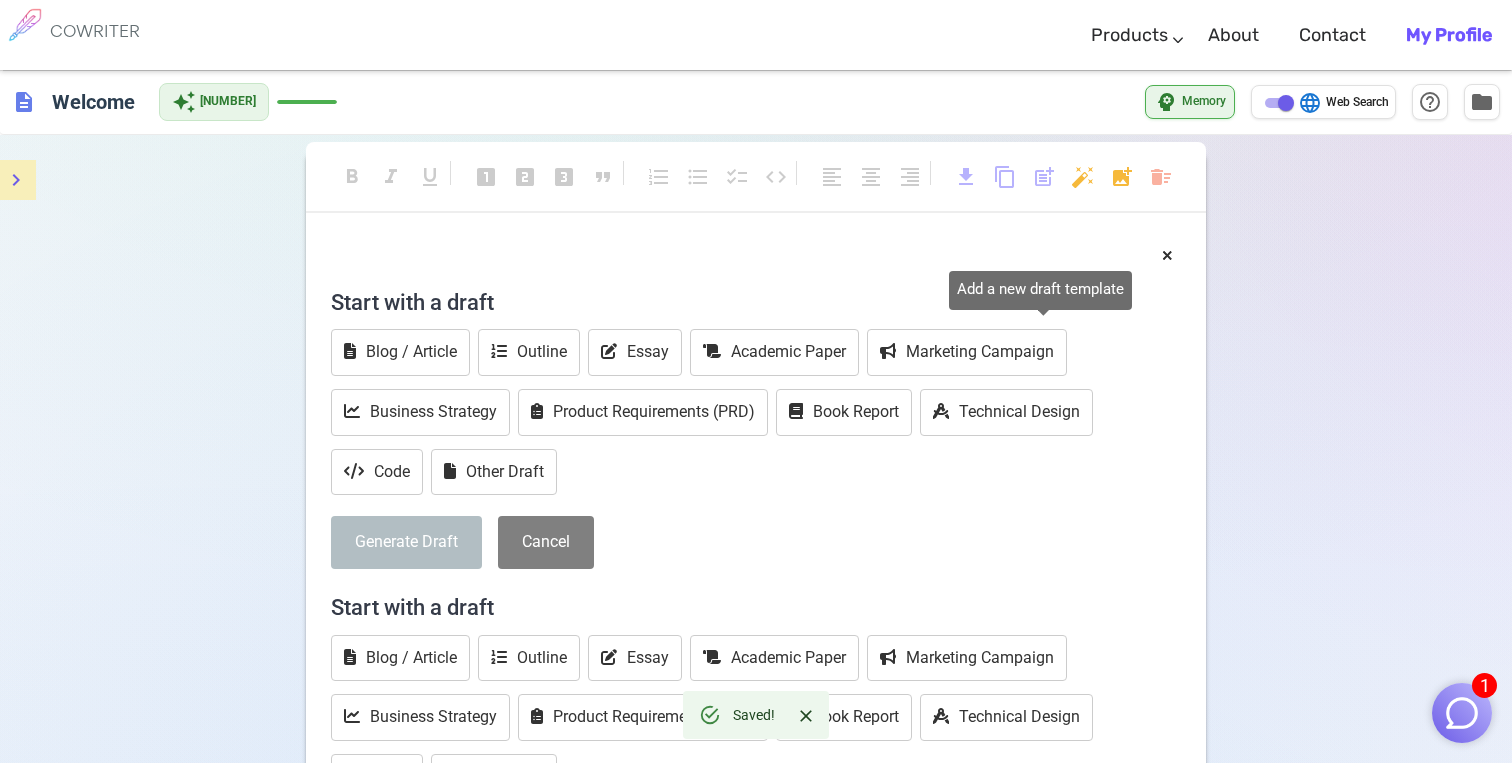 click on "post_add" at bounding box center [1044, 177] 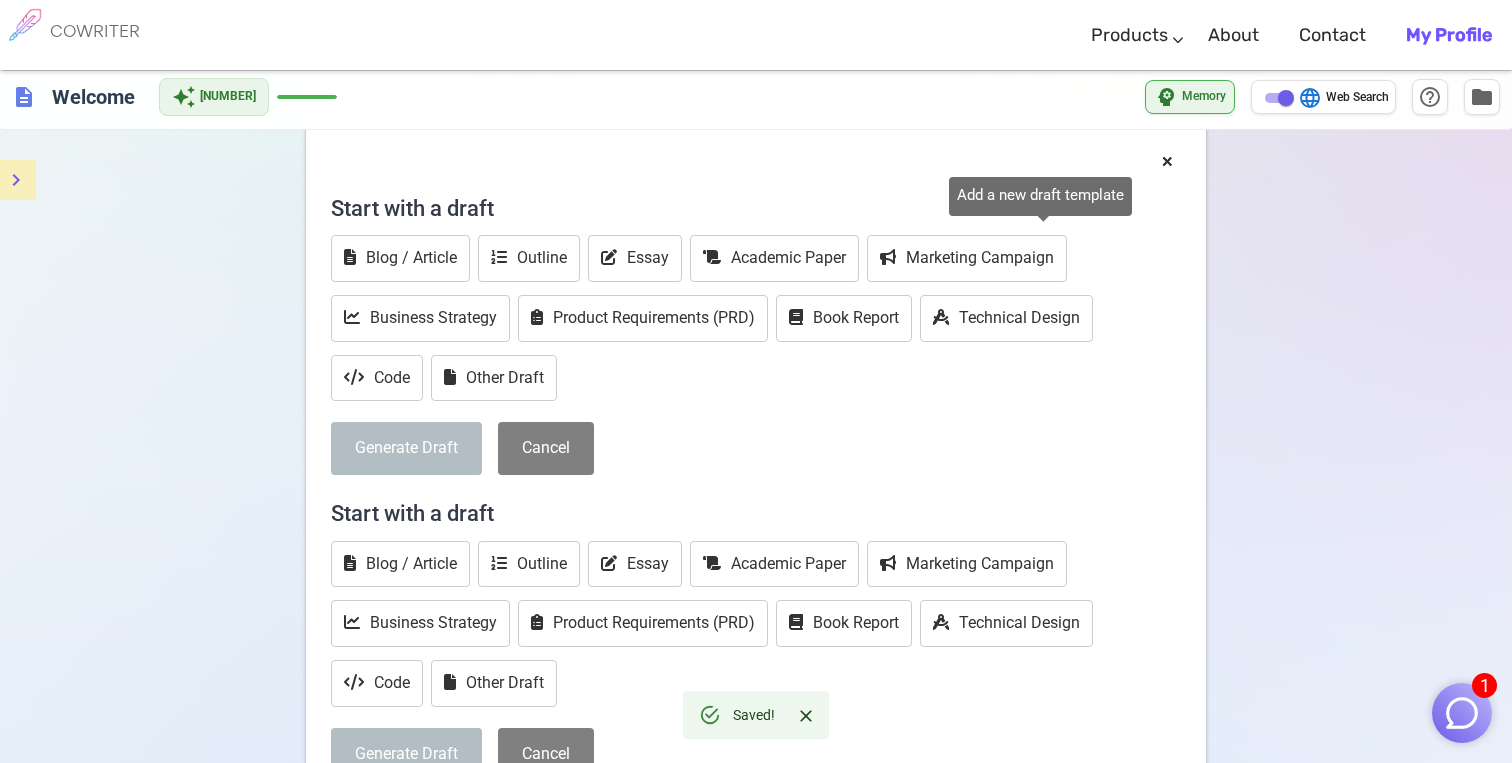 click on "format_bold format_italic format_underlined looks_one looks_two looks_3 format_quote format_list_numbered format_list_bulleted checklist code format_align_left format_align_center format_align_right download content_copy post_add auto_fix_high add_photo_alternate delete_sweep ﻿ × Start with a draft Blog / Article Outline Essay Academic Paper Marketing Campaign Business Strategy Product Requirements (PRD) Book Report Technical Design Code Other Draft Generate Draft Cancel ﻿ × Start with a draft Blog / Article Outline Essay Academic Paper Marketing Campaign Business Strategy Product Requirements (PRD) Book Report Technical Design Code Other Draft Generate Draft Cancel ﻿ × Start with a draft Blog / Article Outline Essay Academic Paper Marketing Campaign Business Strategy Product Requirements (PRD) Book Report Technical Design Code Other Draft Generate Draft Cancel ﻿ Word count:  0 Saved!" at bounding box center [756, 603] 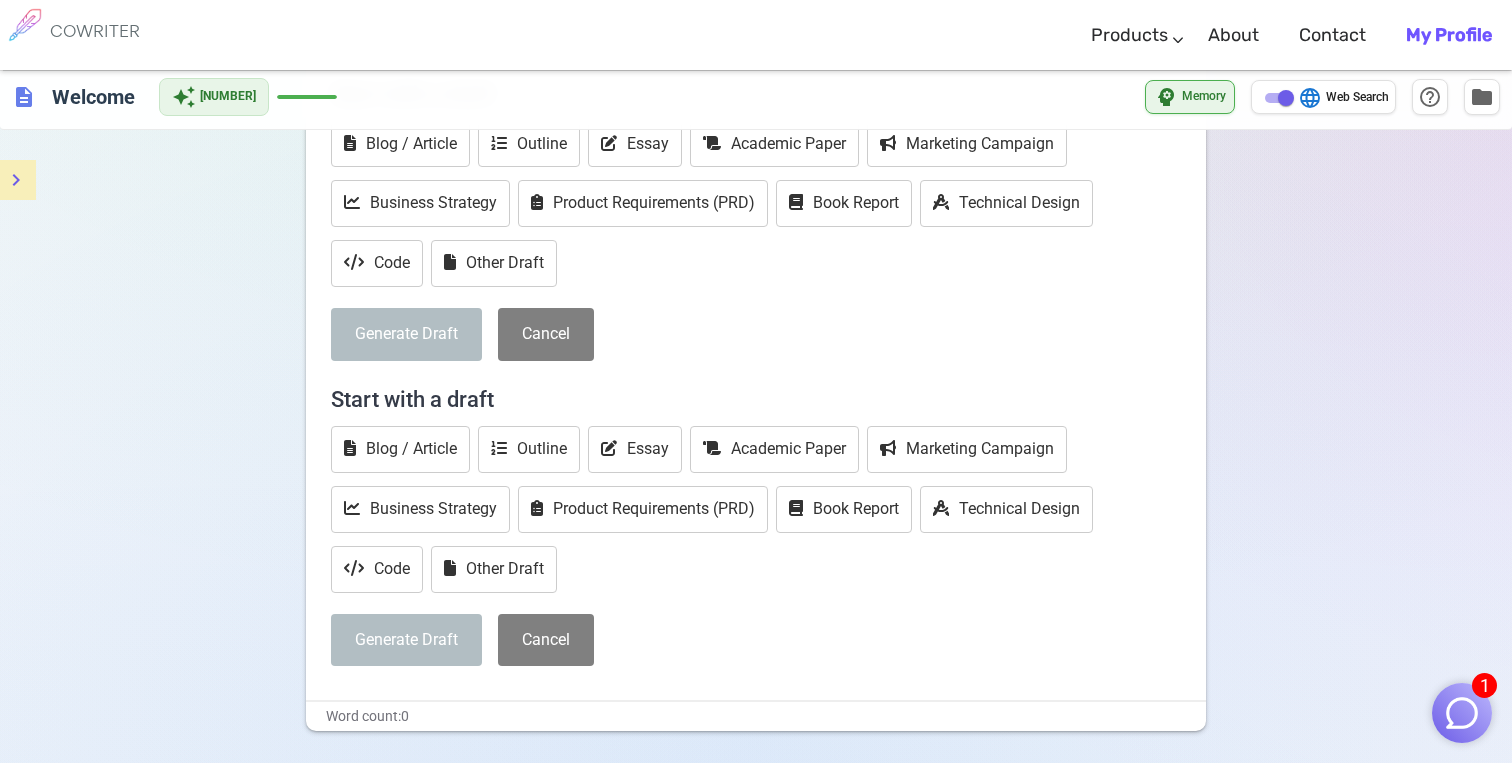 scroll, scrollTop: 521, scrollLeft: 0, axis: vertical 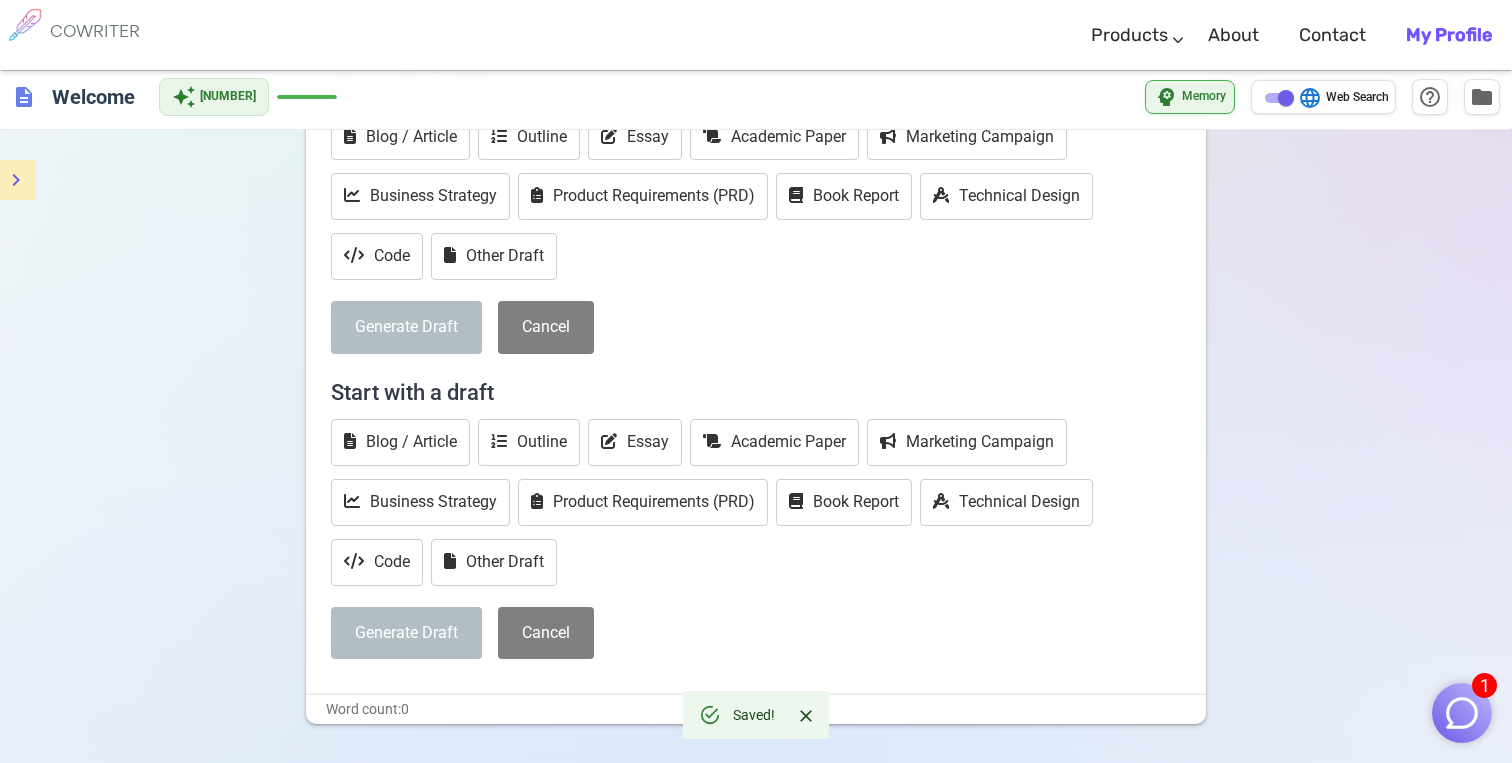 click on "COWRITER" at bounding box center [95, 31] 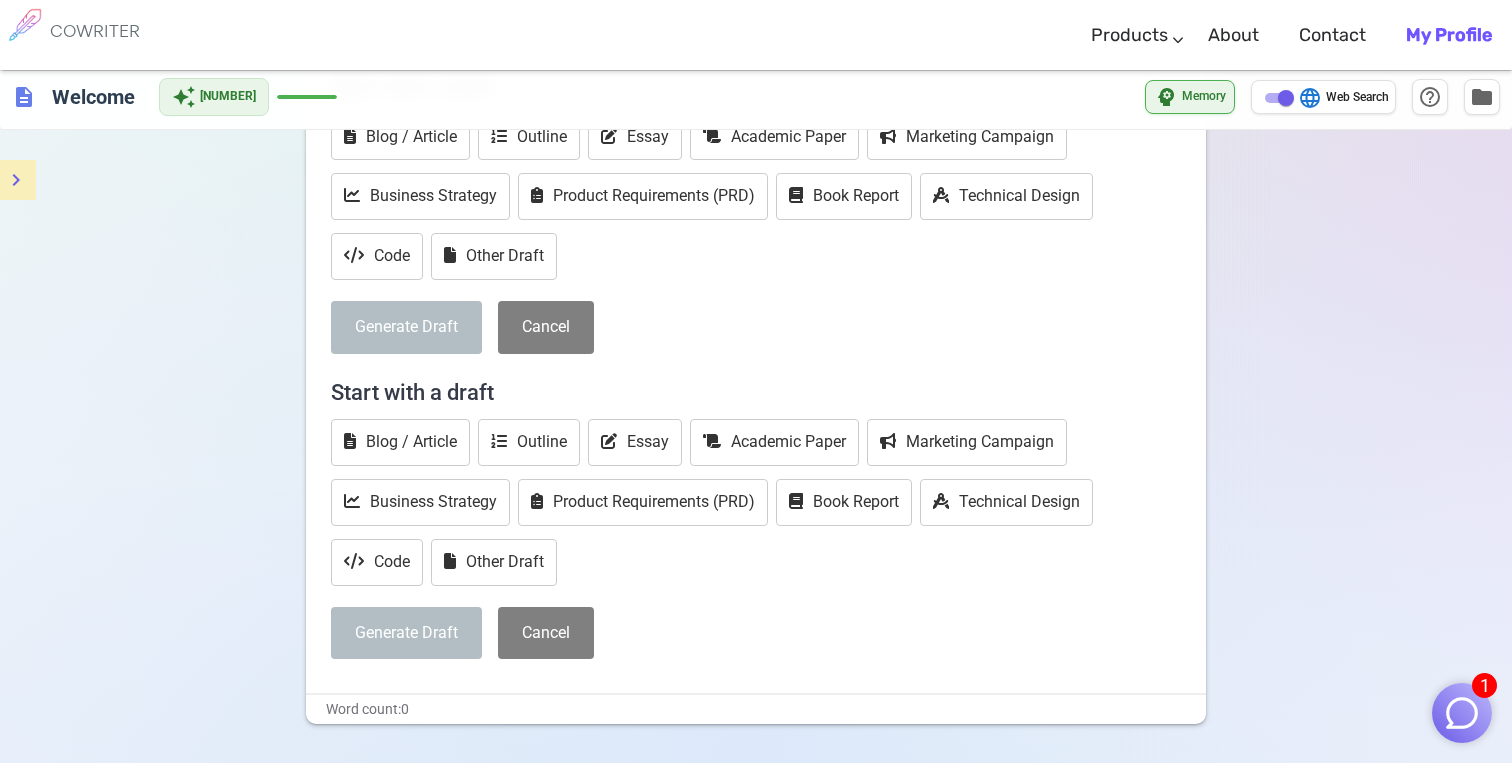 click on "COWRITER" at bounding box center (95, 31) 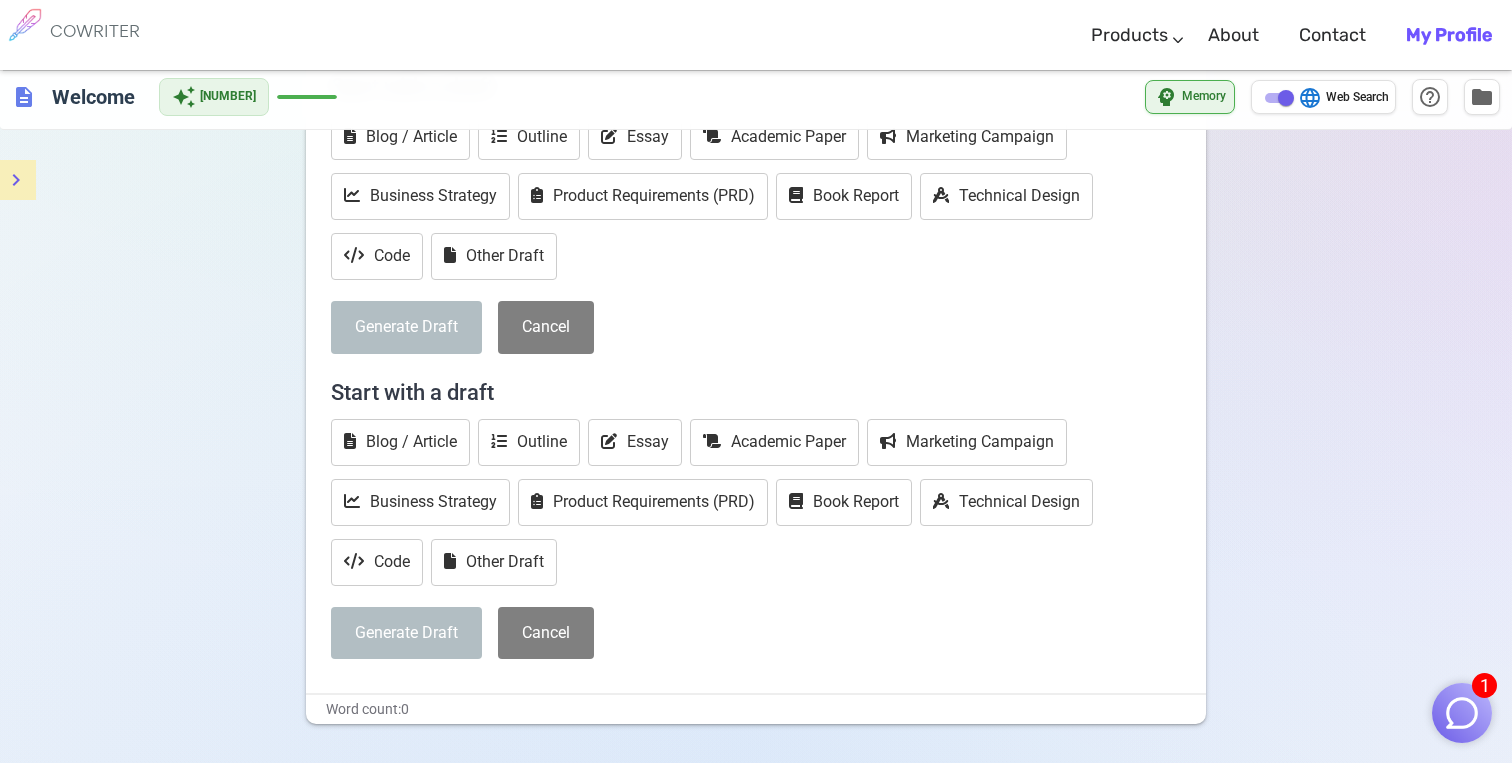 click on "COWRITER" at bounding box center [95, 31] 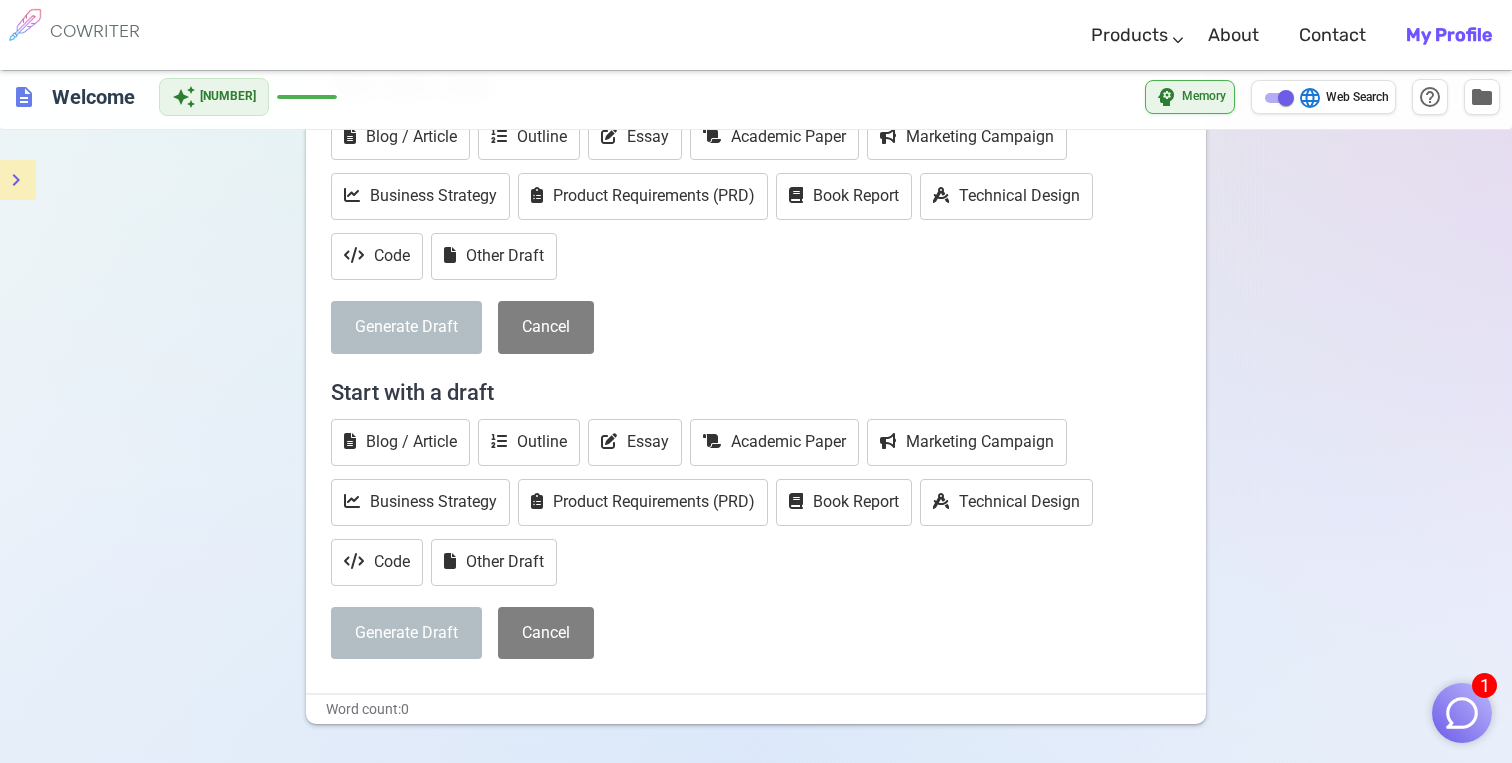 click on "COWRITER" at bounding box center (95, 31) 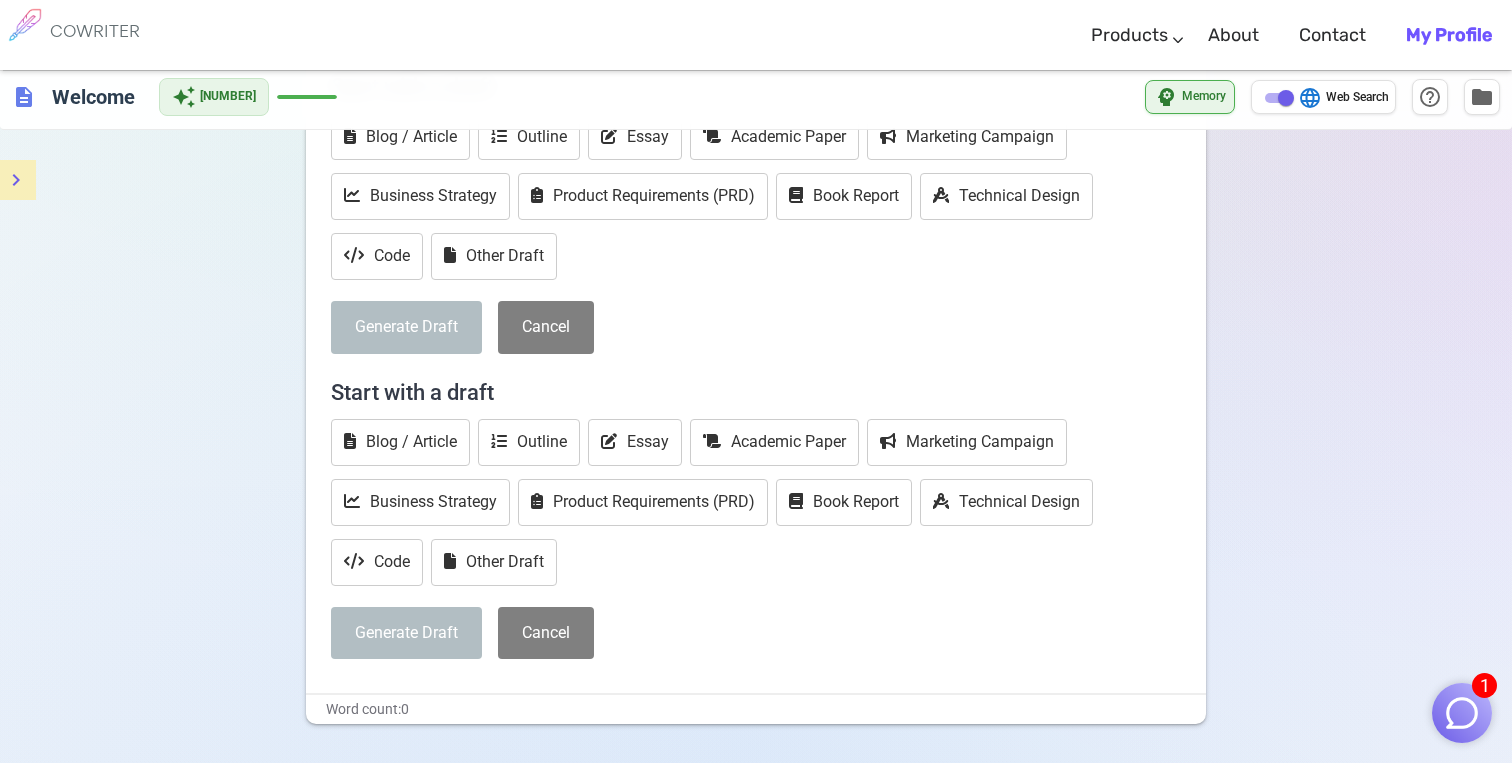 click at bounding box center (25, 25) 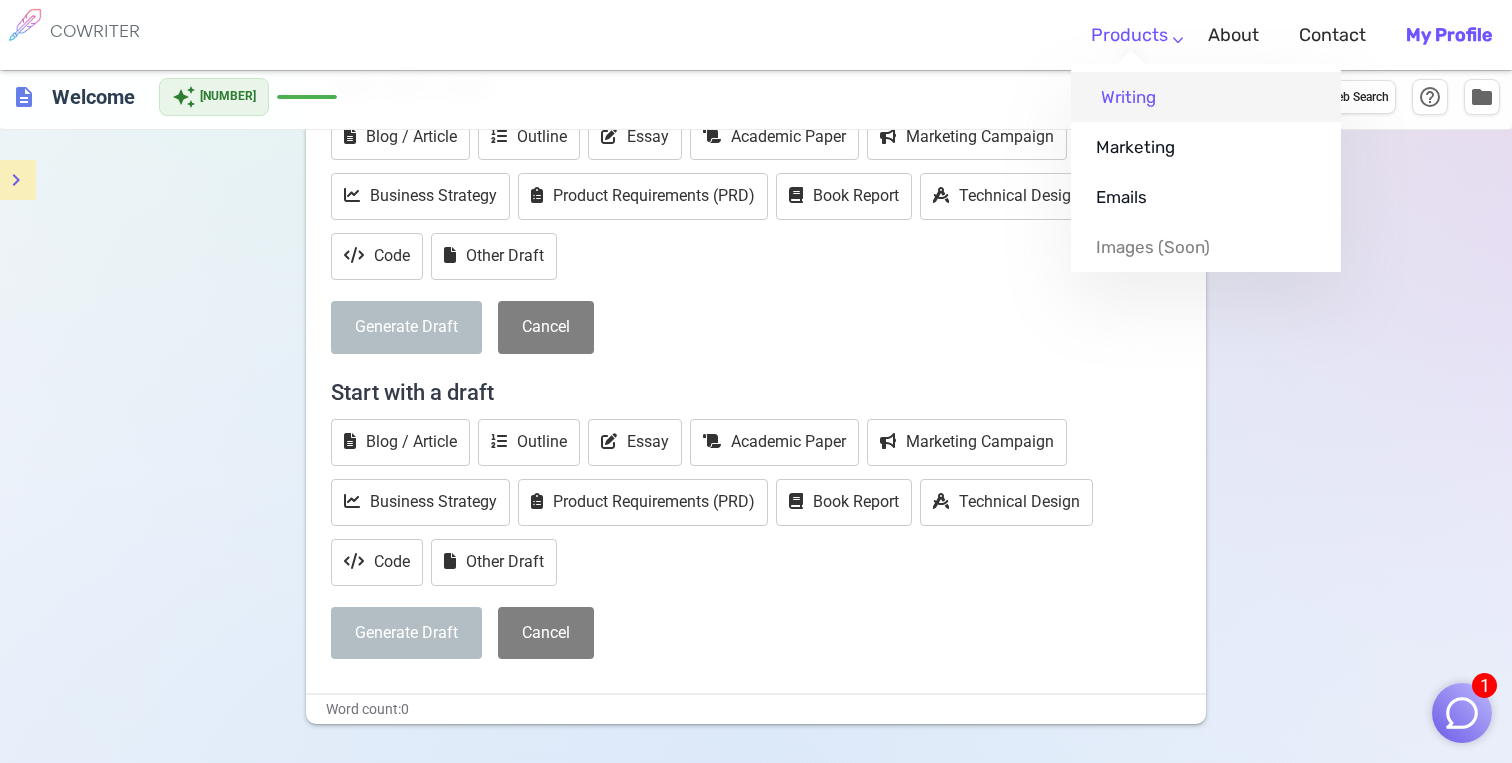 click on "Writing" at bounding box center [1206, 97] 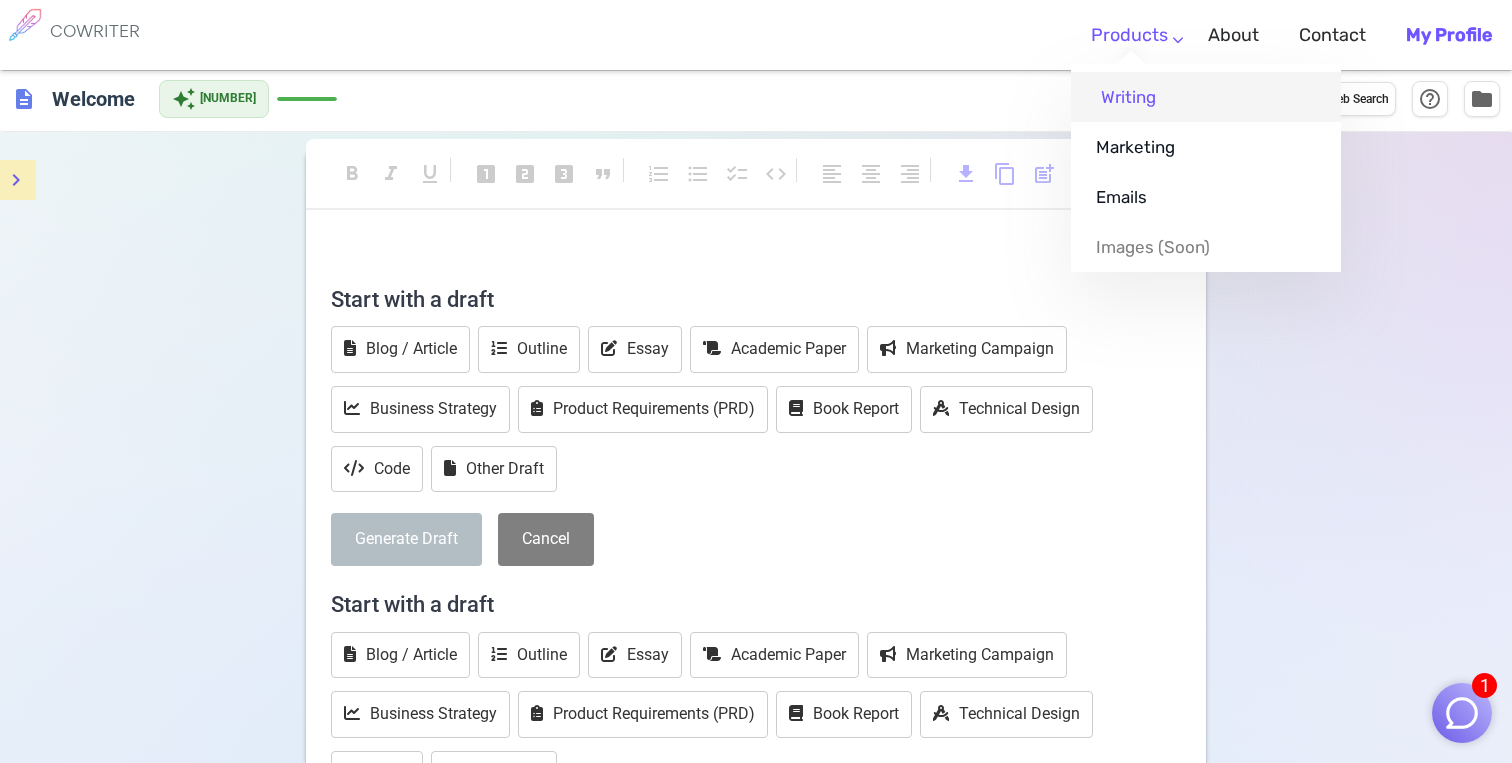 scroll, scrollTop: 0, scrollLeft: 0, axis: both 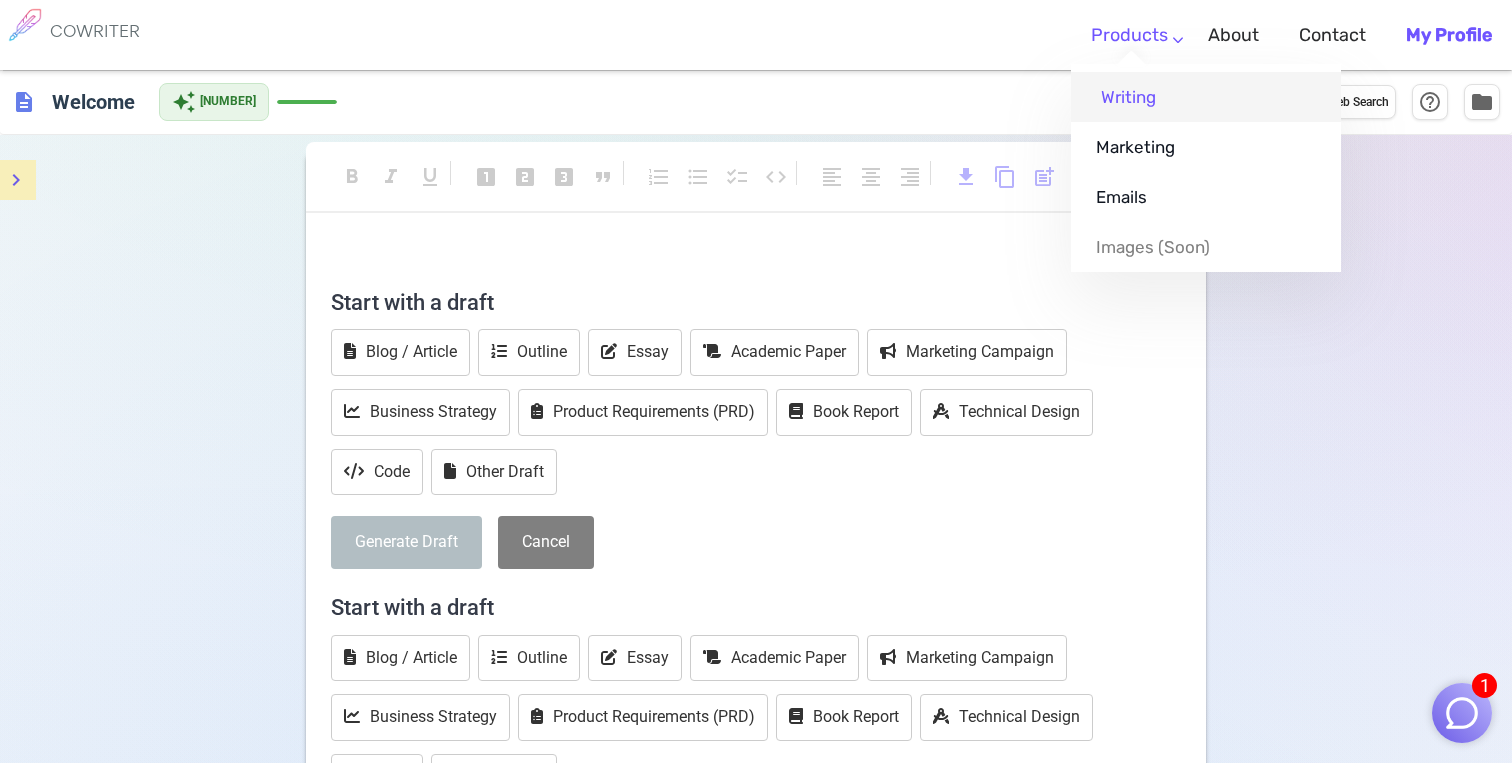 click on "Writing" at bounding box center [1206, 97] 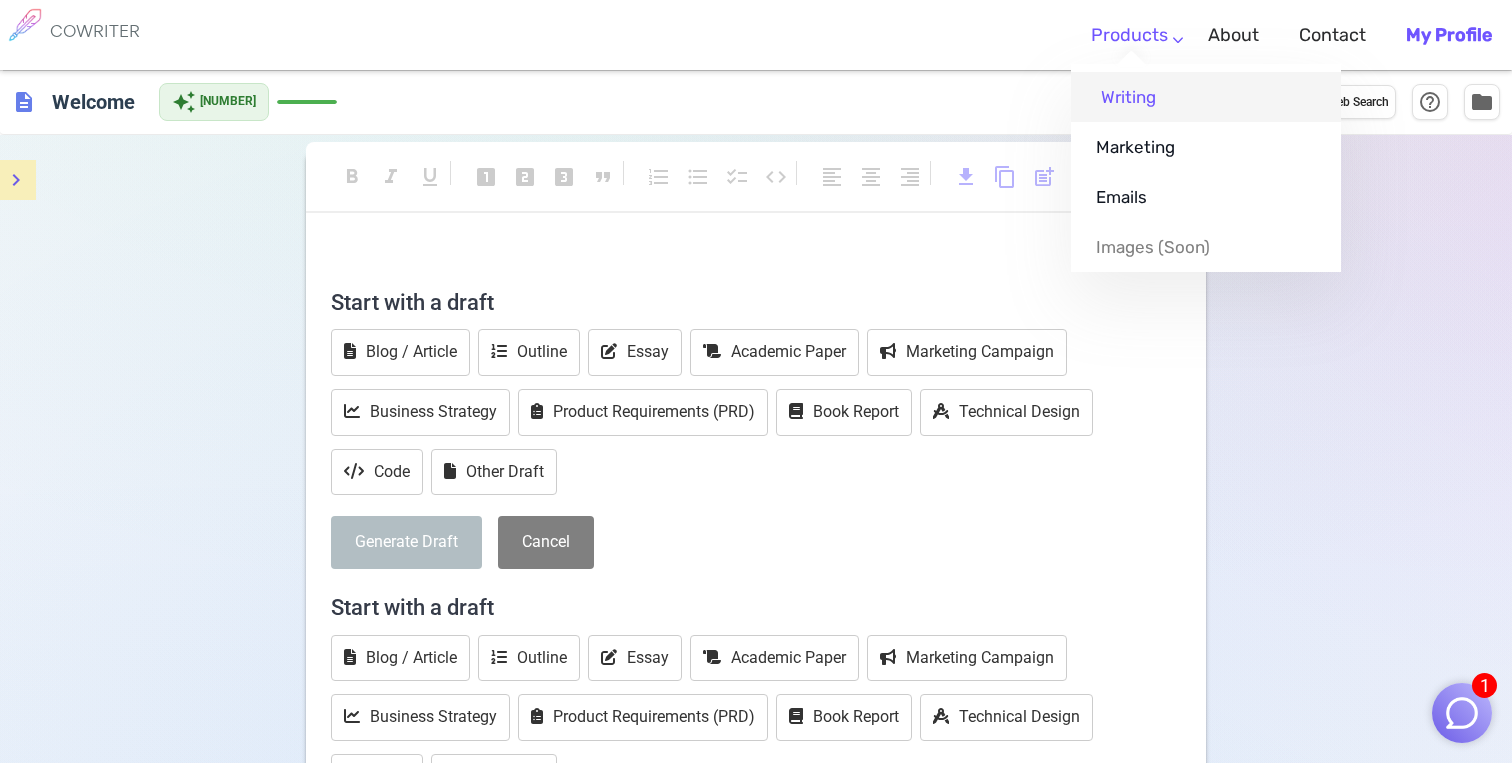 click on "Writing" at bounding box center [1206, 97] 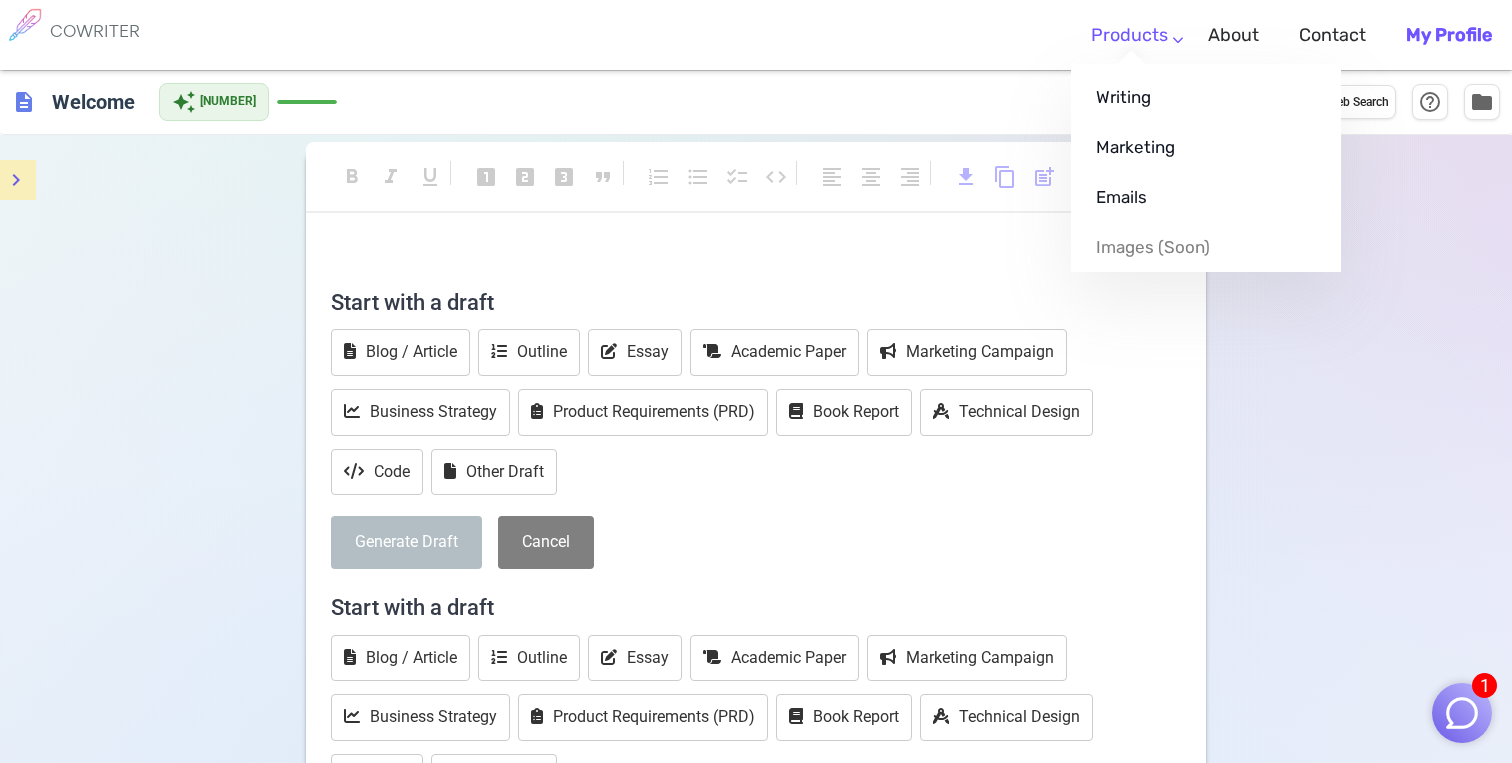 click on "Images (soon)" at bounding box center (1206, 247) 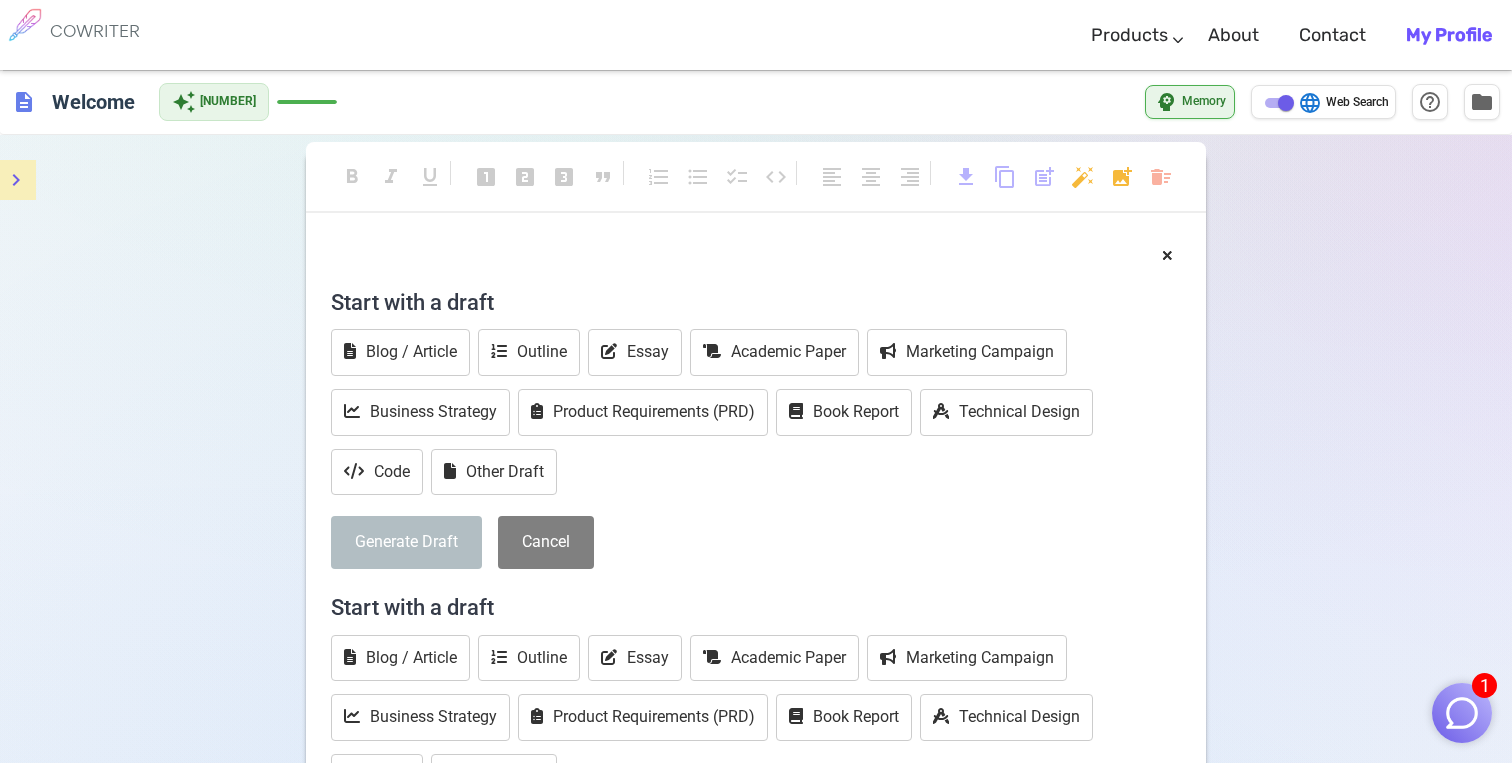 click on "format_bold format_italic format_underlined looks_one looks_two looks_3 format_quote format_list_numbered format_list_bulleted checklist code format_align_left format_align_center format_align_right download content_copy post_add auto_fix_high add_photo_alternate delete_sweep" at bounding box center (756, 186) 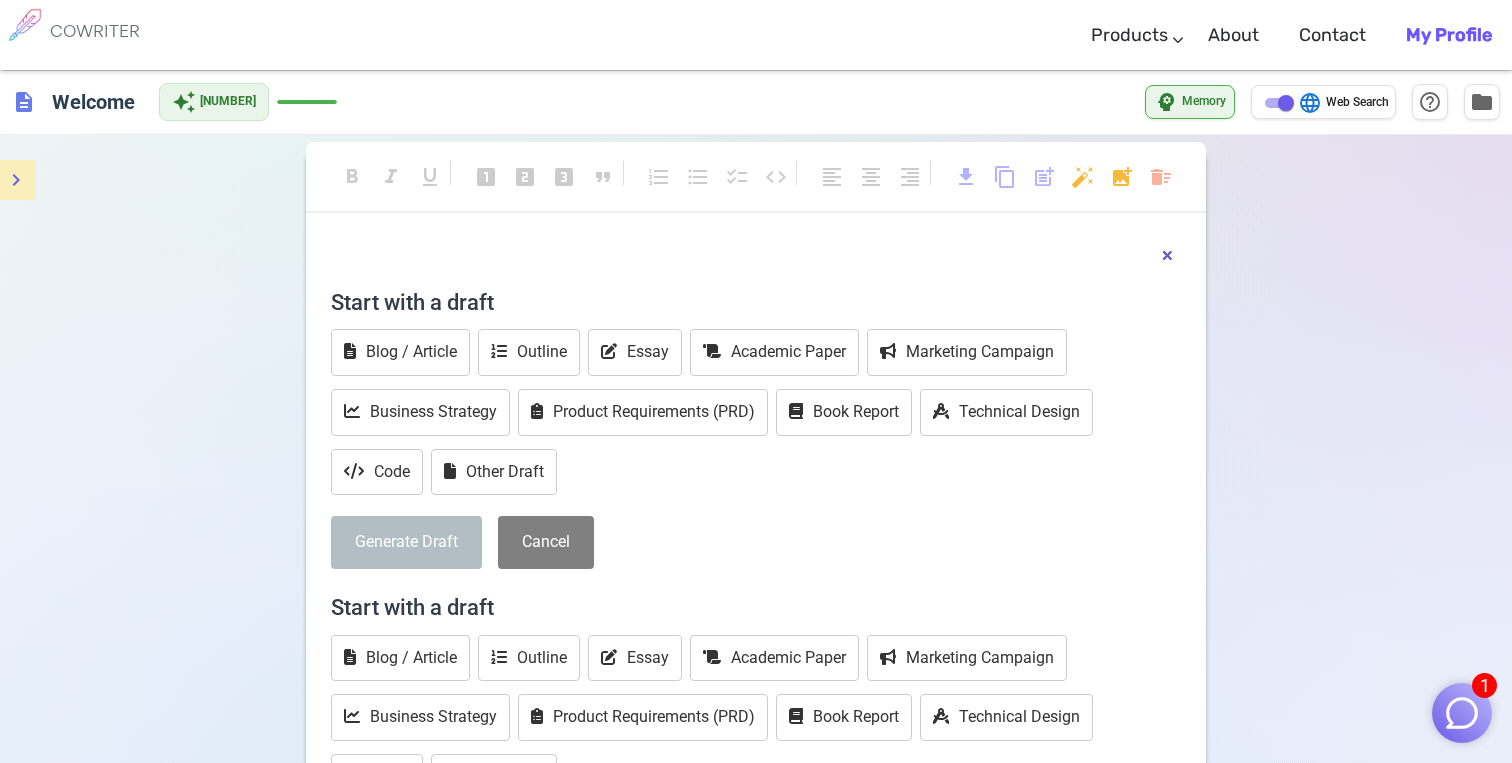 click on "×" at bounding box center [1167, 255] 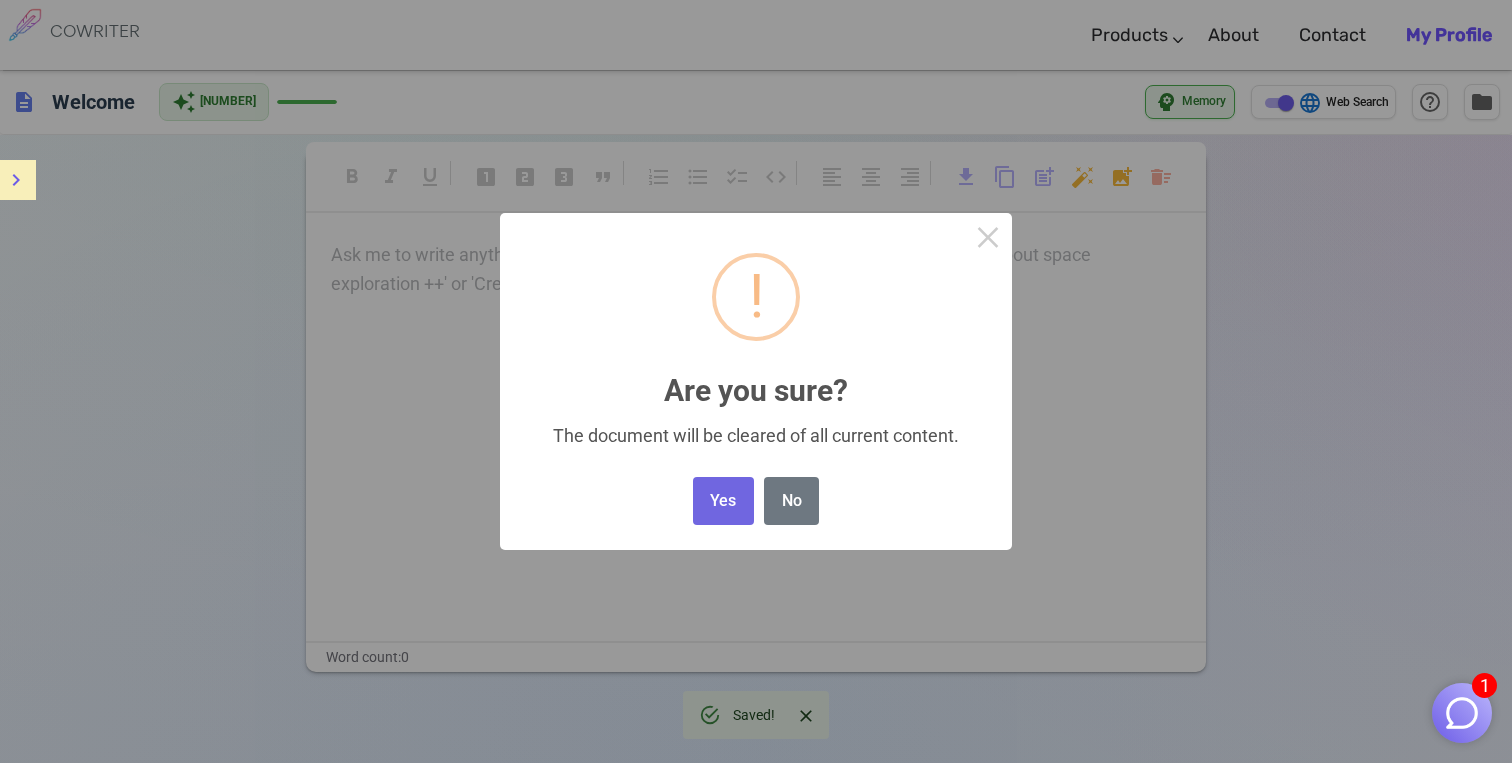 click on "description Welcome auto_awesome 459,253 psychology Memory language Web Search help_outline folder format_bold format_italic format_underlined looks_one looks_two looks_3 format_quote format_list_numbered format_list_bulleted checklist code format_align_left format_align_center format_align_right download content_copy post_add auto_fix_high add_photo_alternate delete_sweep Ask me to write anything and end with '++' to get AI assistance! Try: 'Write an article about space exploration ++' or 'Create a marketing email for our new product ++' ﻿ Word count:  0 Saved! Terms & Privacy / Pricing / Contact us ©  2025  Cowriter. Made with ♥ by writers.  format_bold brush format_list_numbered auto_fix_high spellcheck edit unfold_more unfold_less Clear all text × ! Are you sure? The document will be cleared of all current content. Yes No No" at bounding box center [756, 528] 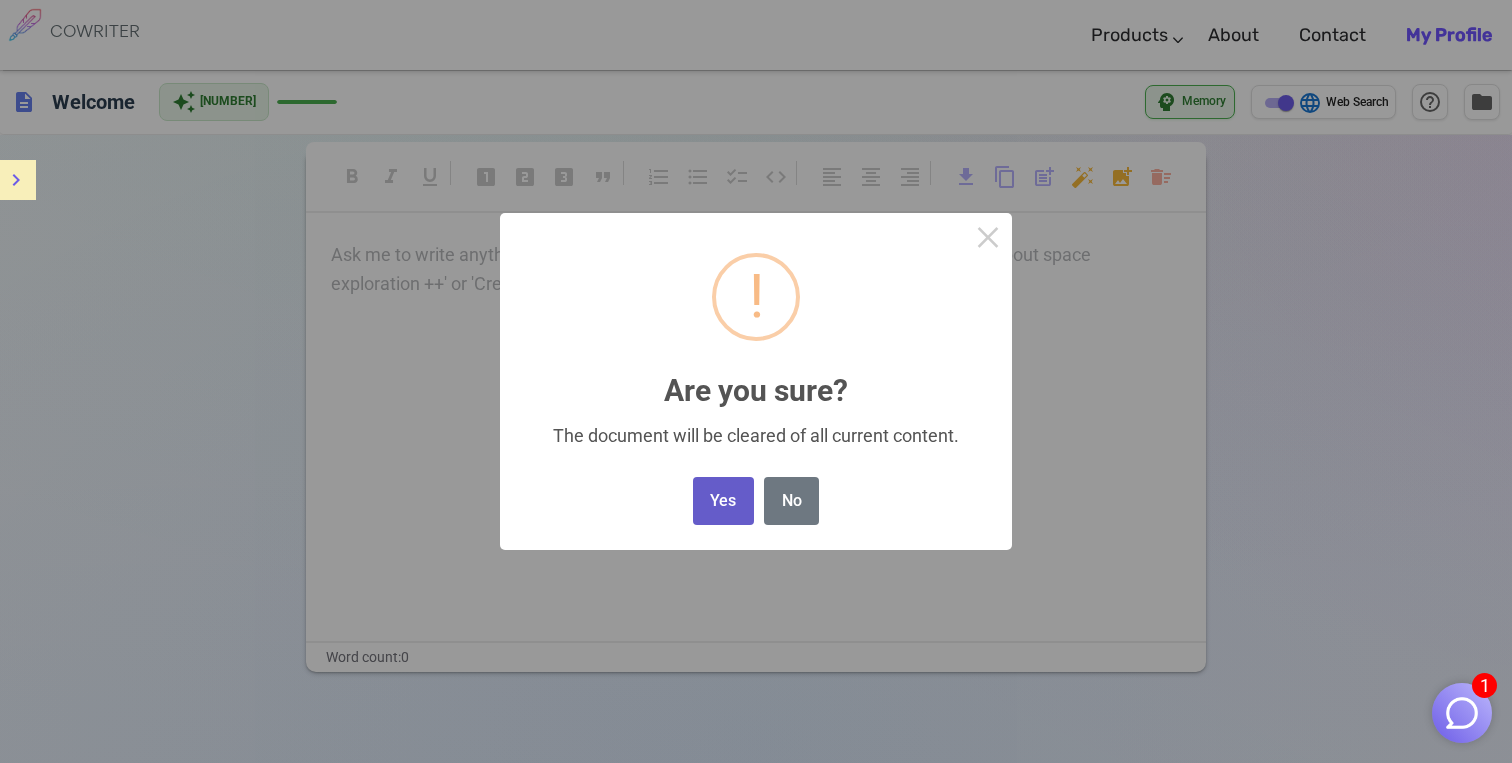 click on "Yes" at bounding box center [723, 501] 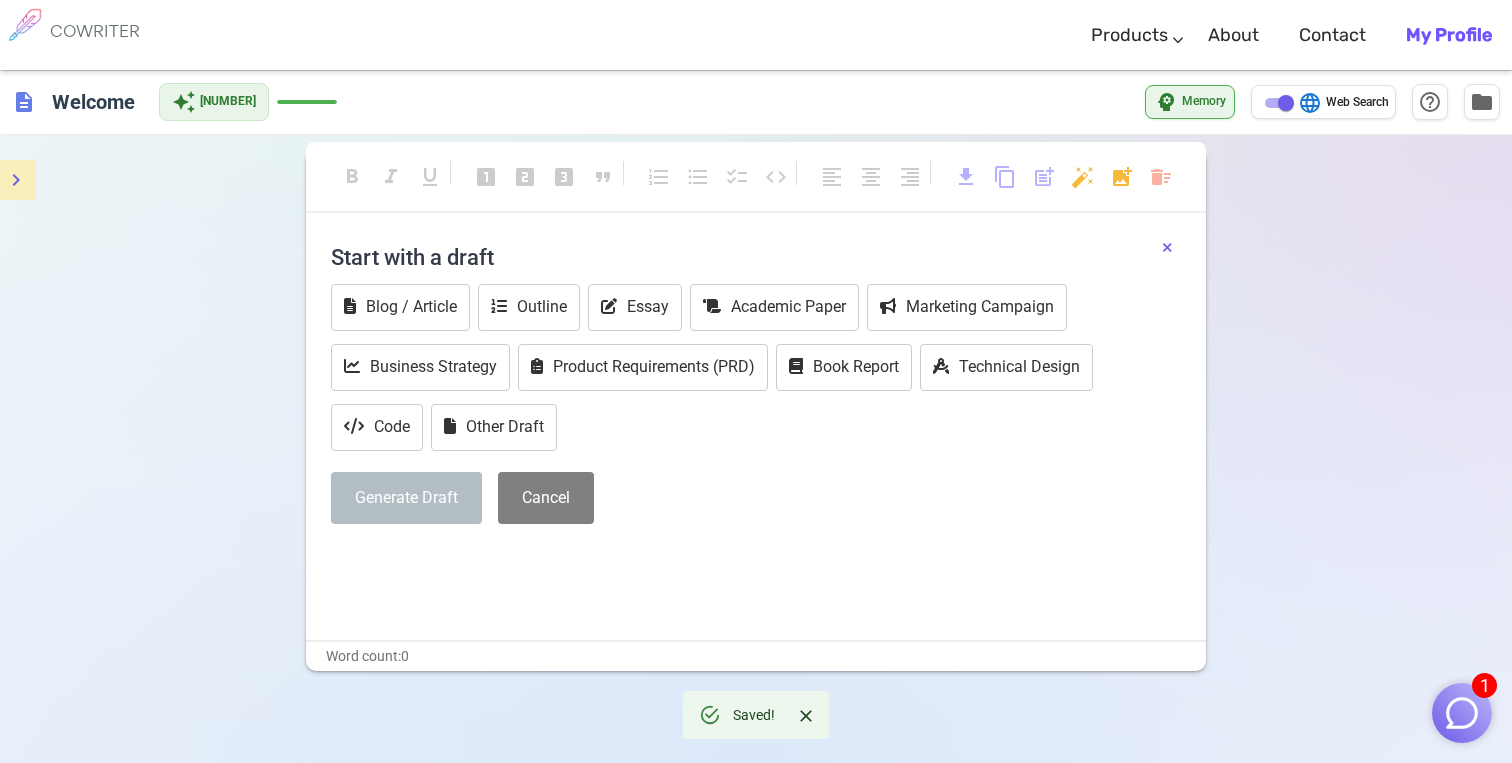click on "×" at bounding box center (1167, 247) 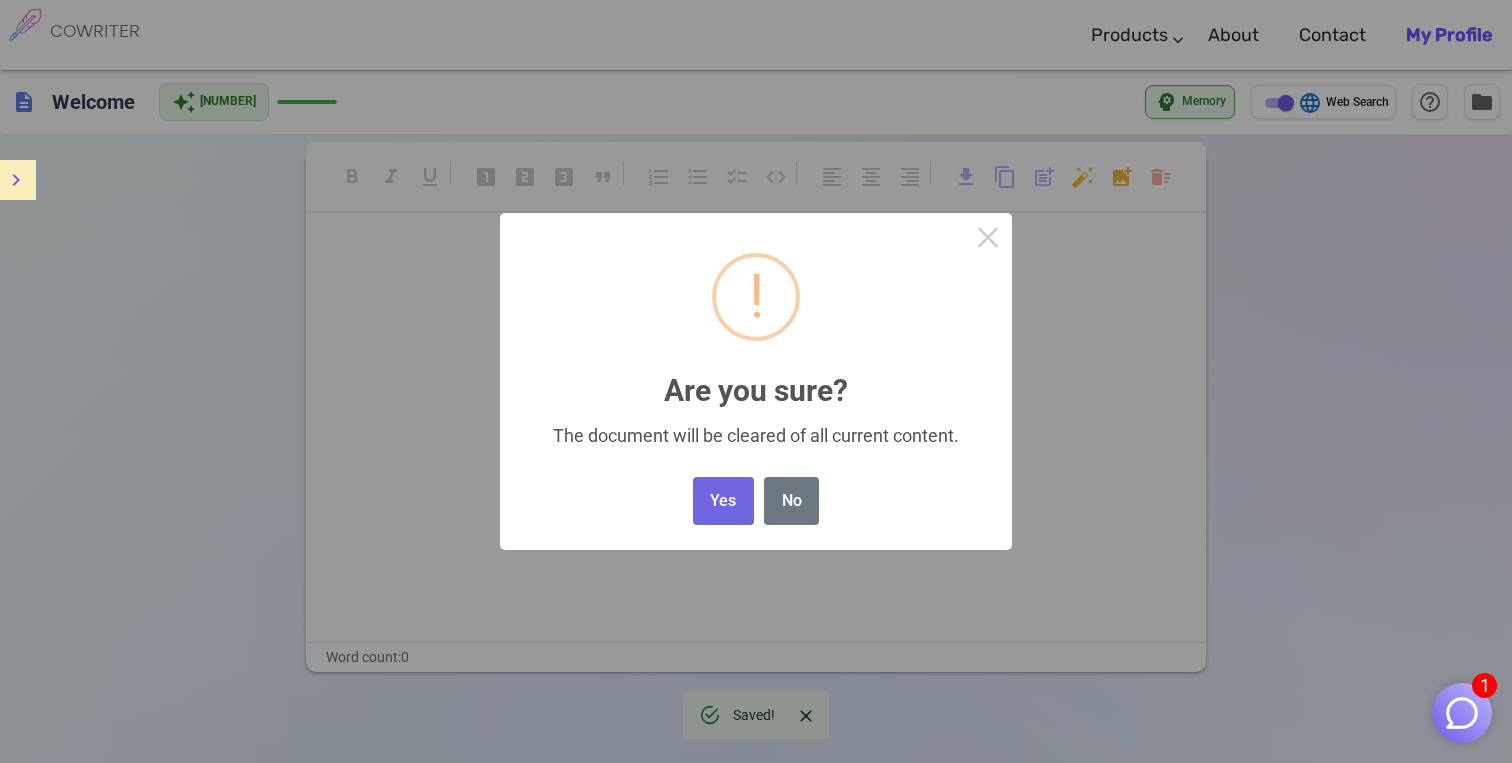 click on "1 COWRITER Products Writing Marketing Emails Images (soon) About Contact My Profile COWRITER Products Writing Marketing Emails Images (soon) About Feedback Contact My Profile description Welcome auto_awesome [NUMBER] psychology Memory language Web Search help_outline folder format_bold format_italic format_underlined looks_one looks_two looks_3 format_quote format_list_numbered format_list_bulleted checklist code format_align_left format_align_center format_align_right download content_copy post_add auto_fix_high add_photo_alternate delete_sweep ﻿ ﻿ Word count:  0 Saved! Terms & Privacy / Pricing / Contact us ©  [YEAR]  Cowriter. Made with ♥ by writers.  format_bold brush format_list_numbered auto_fix_high spellcheck edit unfold_more unfold_less Ask AI to write anything. You can also press ⌘+E." at bounding box center (756, 528) 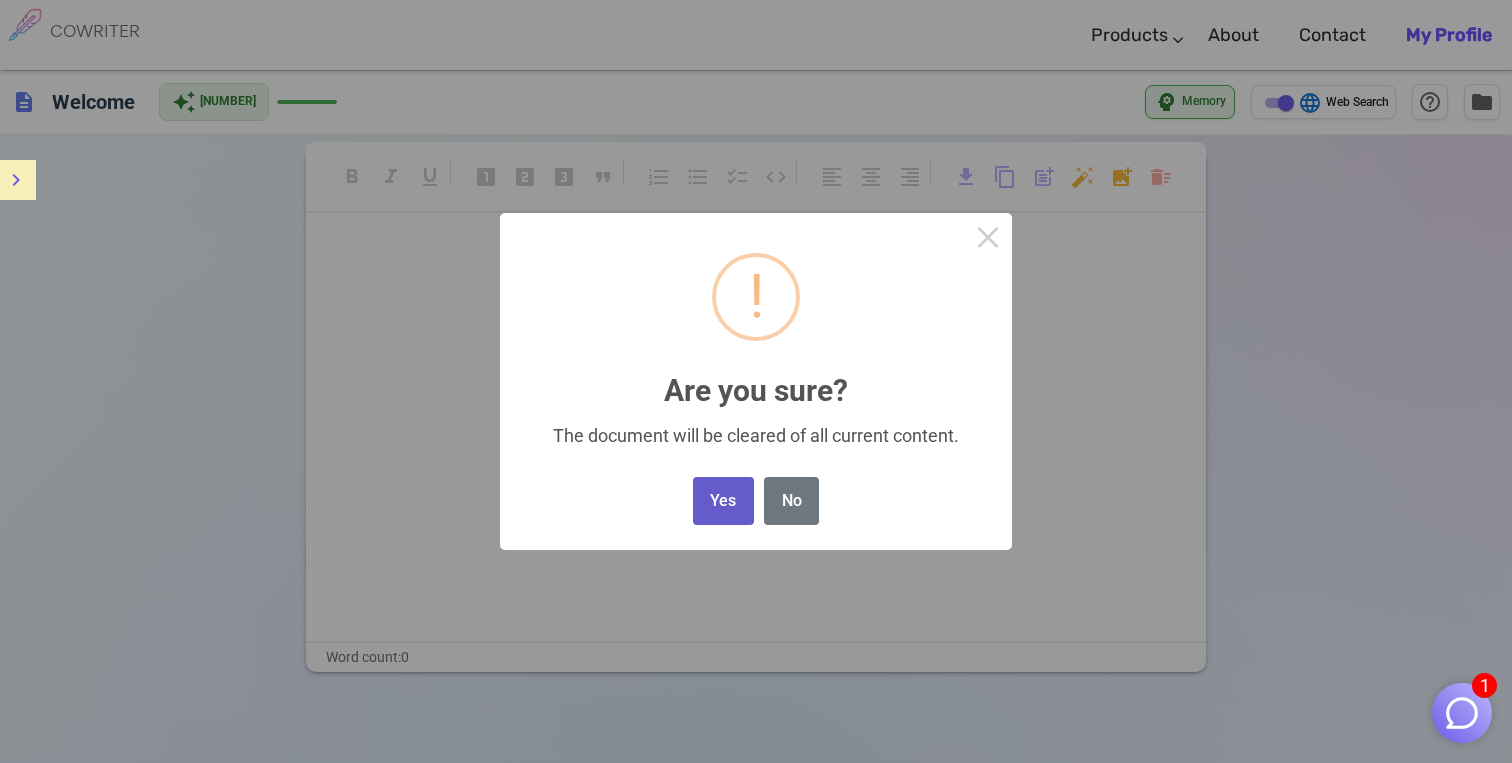 click on "Yes" at bounding box center (723, 501) 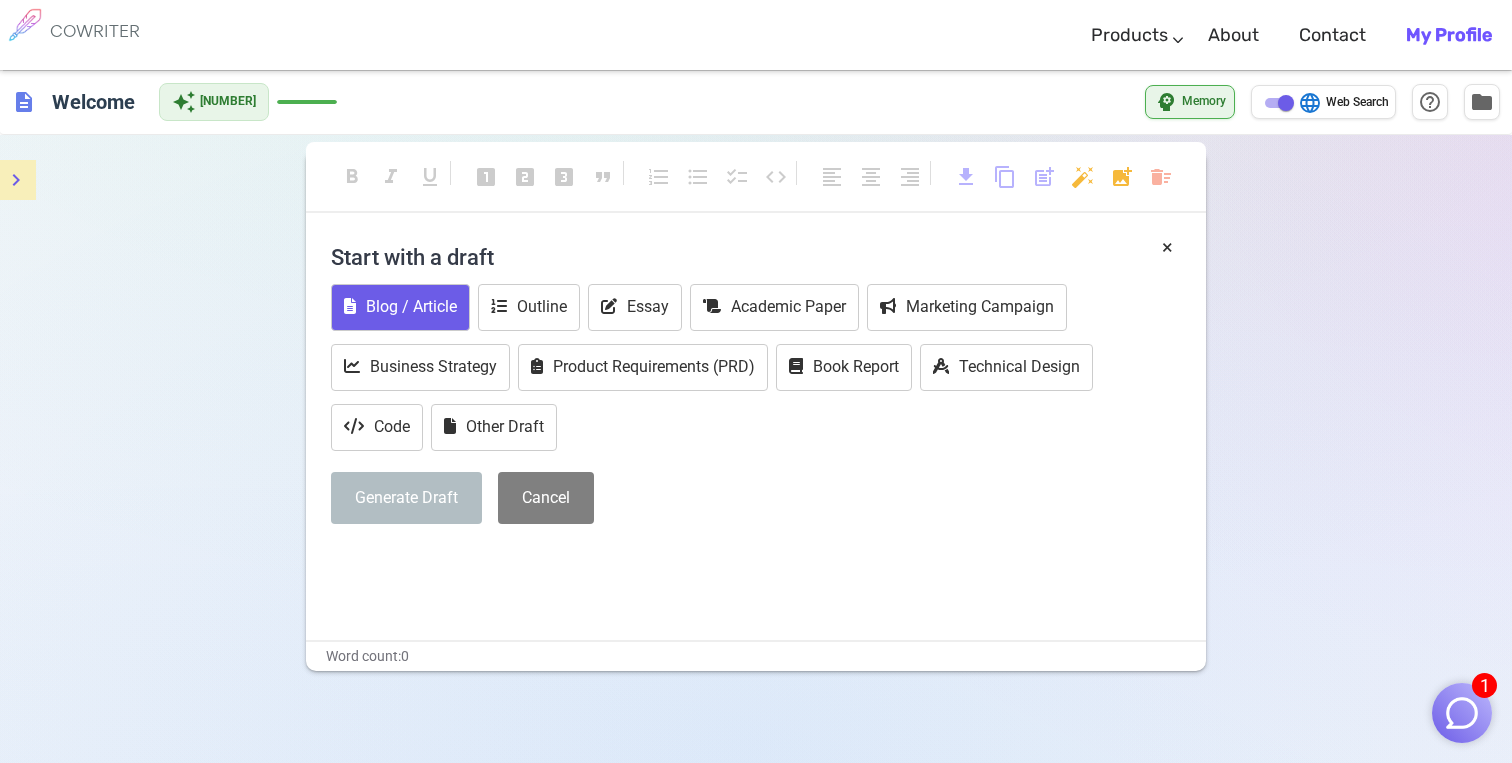 click on "Blog / Article" at bounding box center [400, 307] 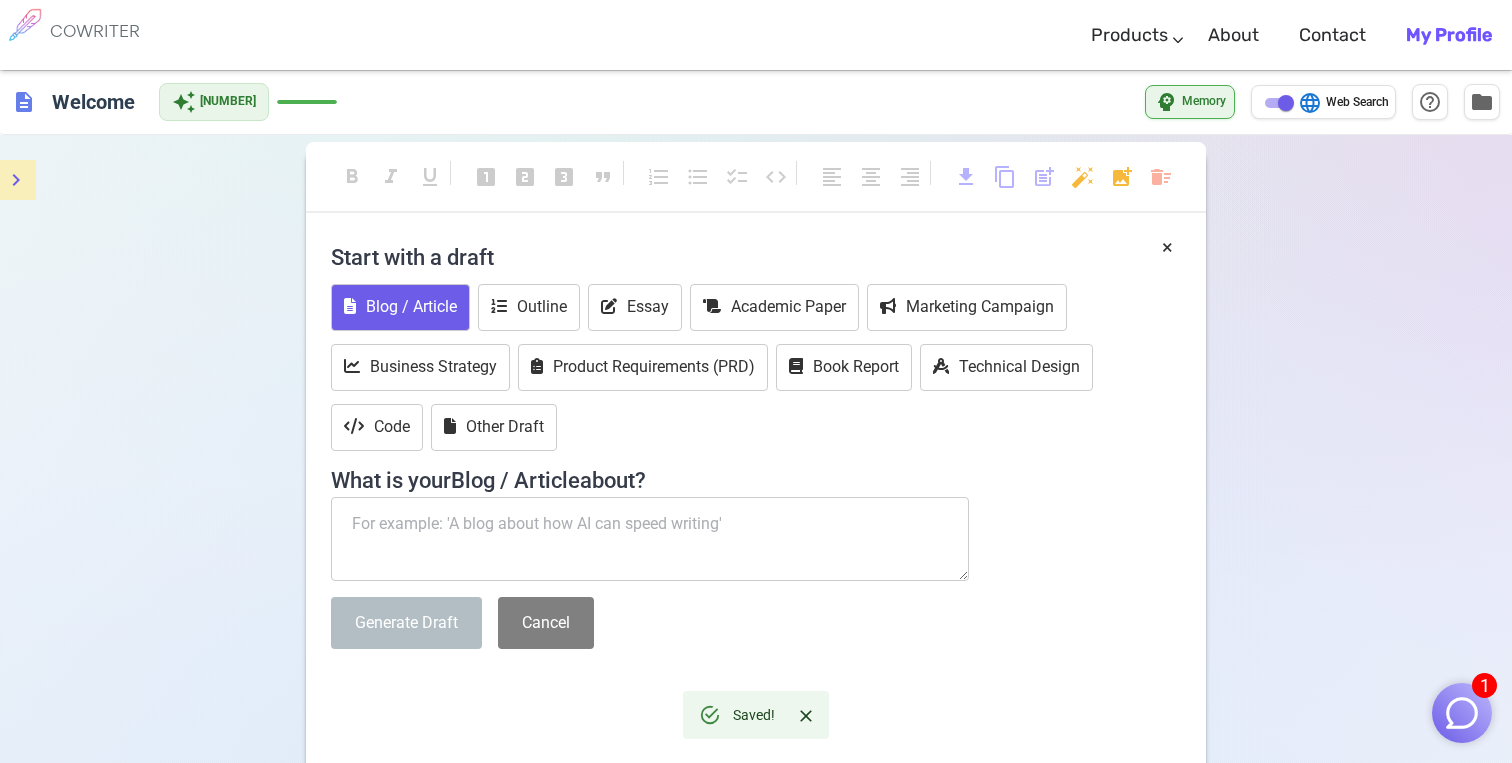 click at bounding box center [650, 539] 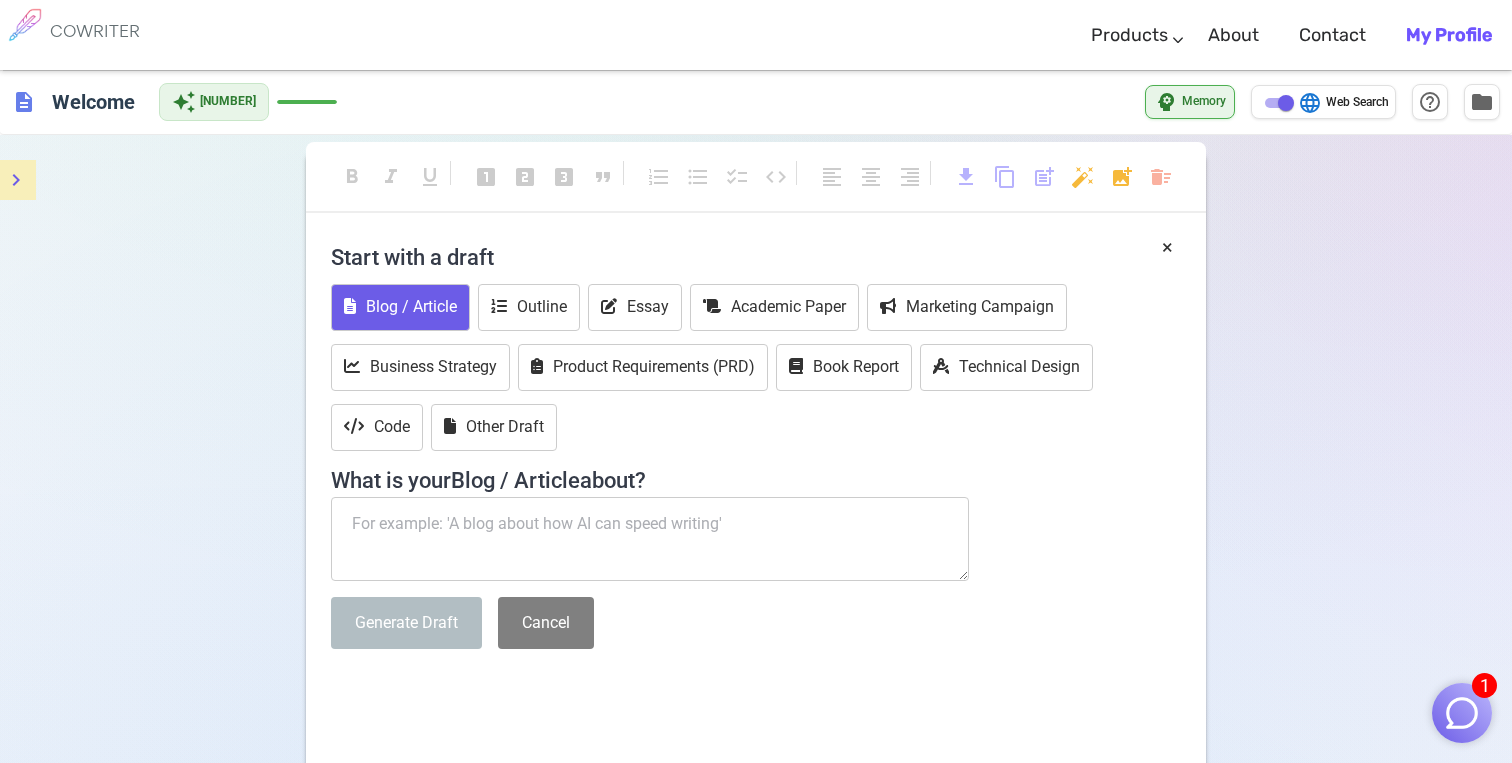 paste on "El Palacio’s 14 rooms are designed to offer simple yet elegant accommodation that feels like home. The spacious room is cozy and perfect for reading, watching TV, or hanging out with friends and family if you dont feel like lounging at the poolside. Each room has two queen-sized beds, an ample space to open your luggage, create your temporary work desk, or create your own Netflix and Chill set up, just like you never left home." 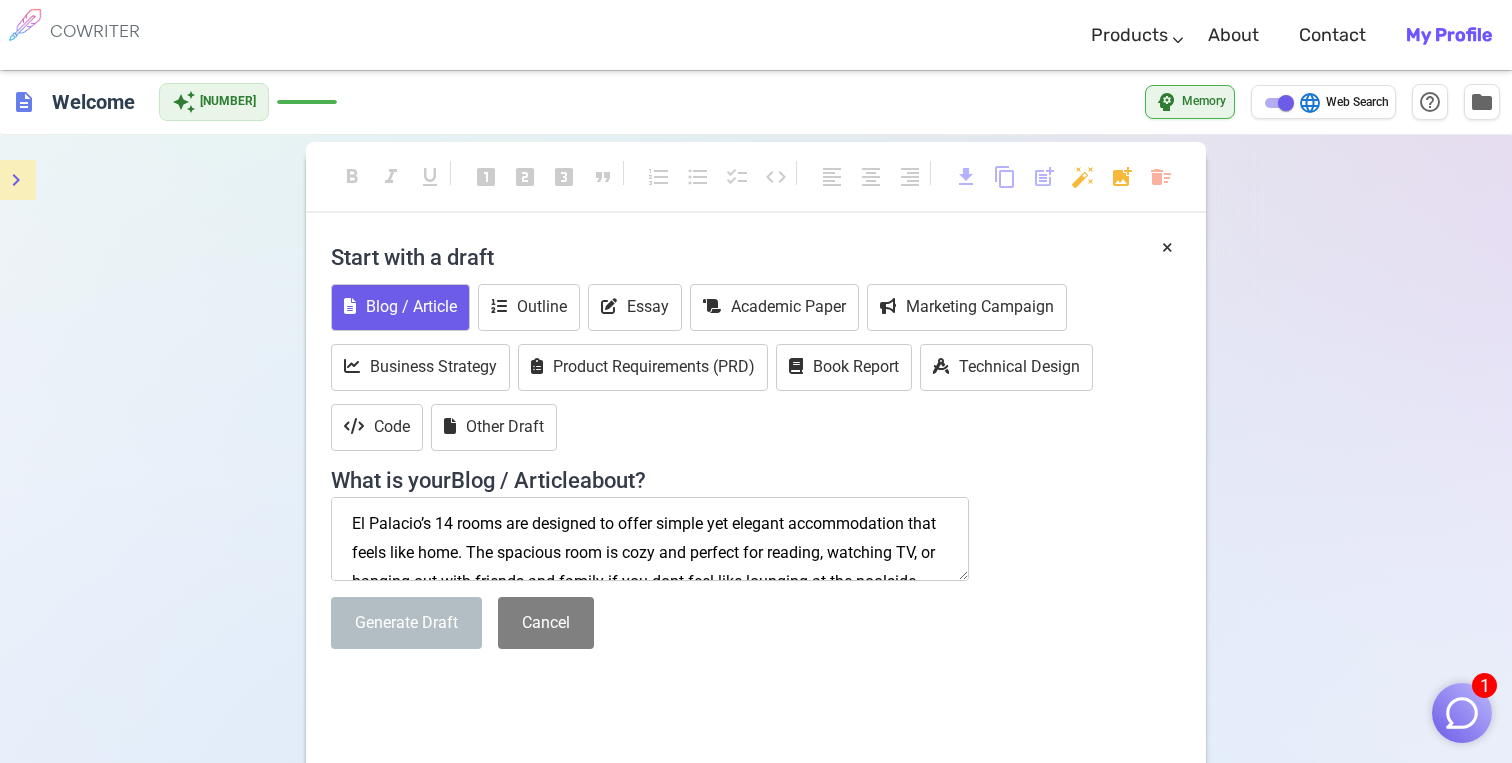 scroll, scrollTop: 98, scrollLeft: 0, axis: vertical 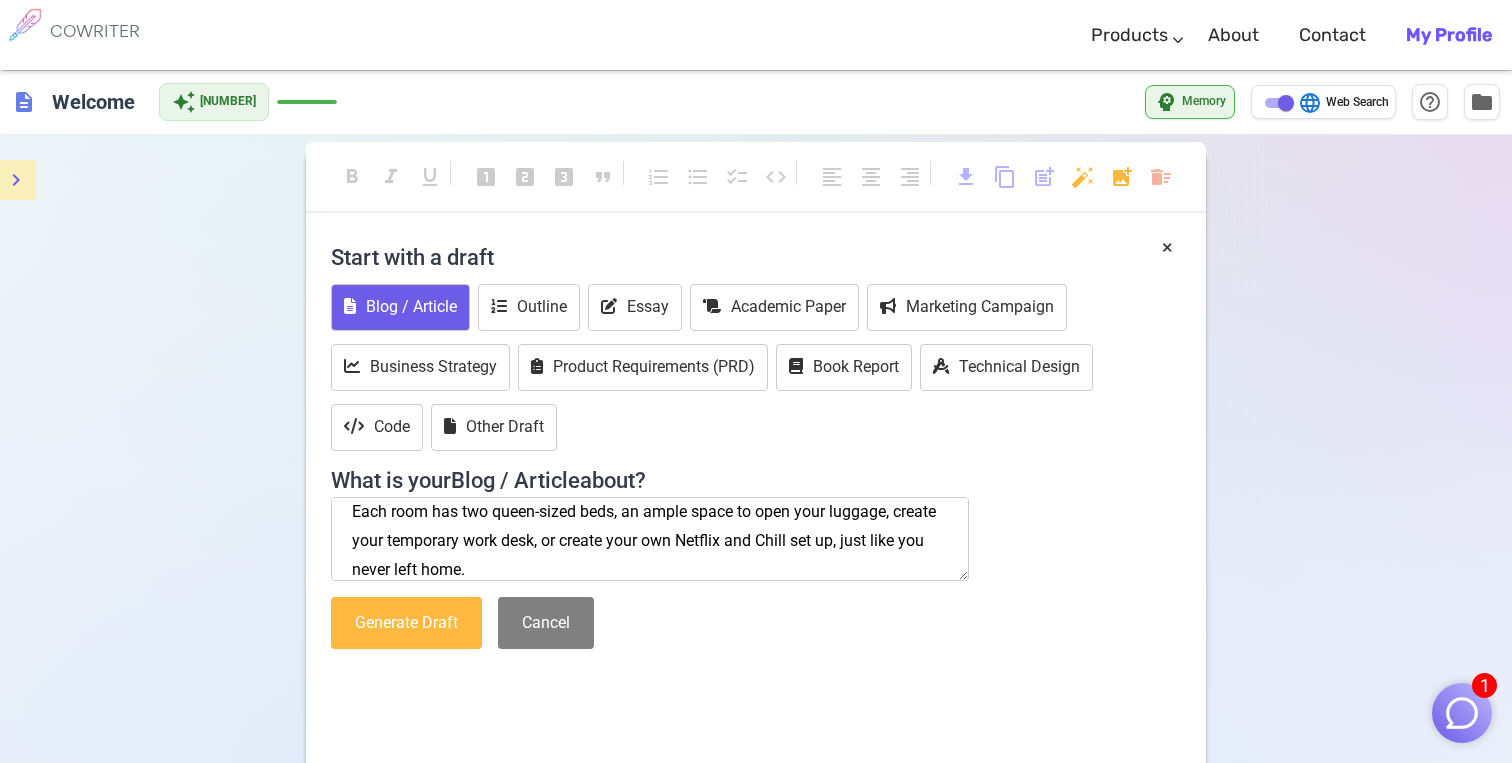 type on "El Palacio’s 14 rooms are designed to offer simple yet elegant accommodation that feels like home. The spacious room is cozy and perfect for reading, watching TV, or hanging out with friends and family if you dont feel like lounging at the poolside. Each room has two queen-sized beds, an ample space to open your luggage, create your temporary work desk, or create your own Netflix and Chill set up, just like you never left home." 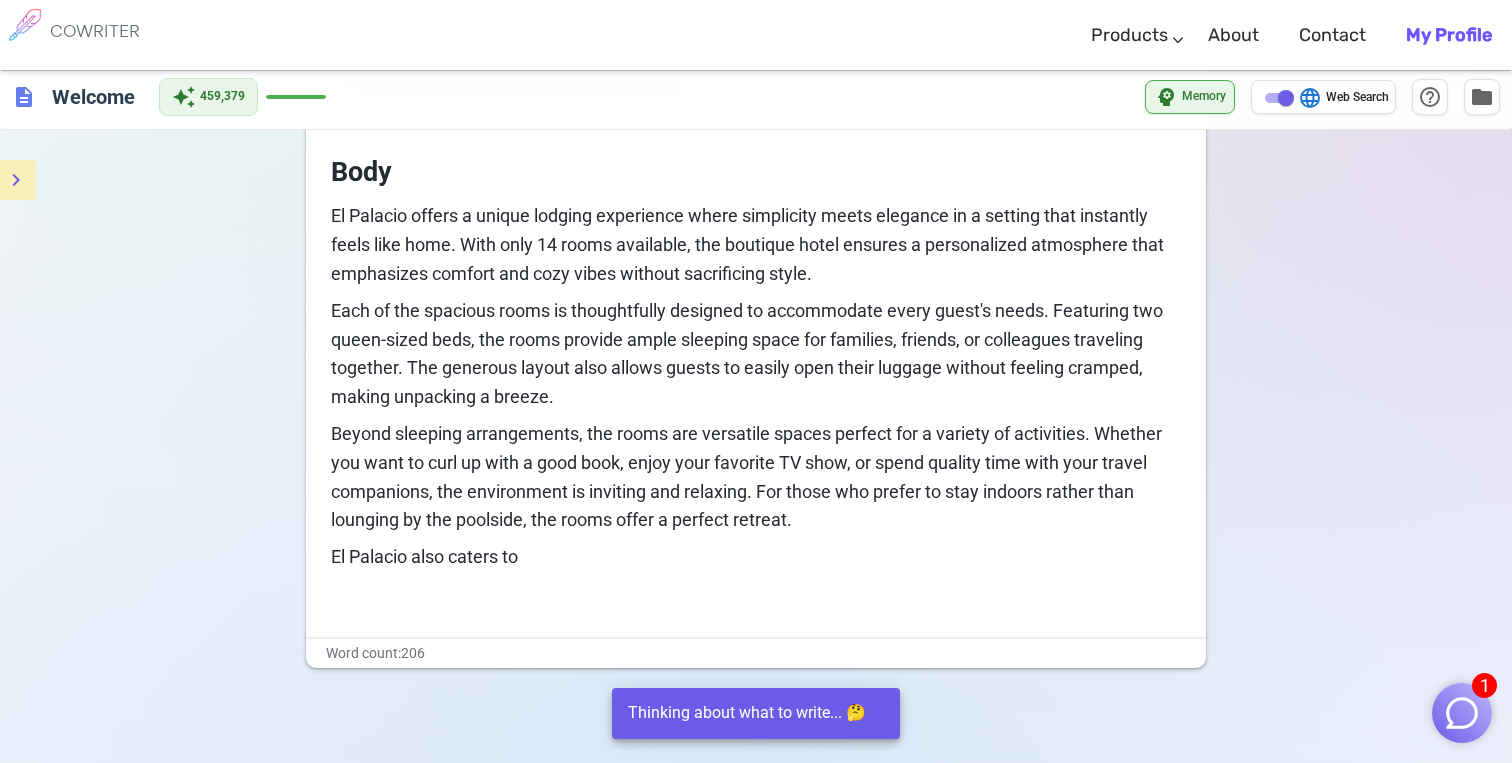 scroll, scrollTop: 539, scrollLeft: 0, axis: vertical 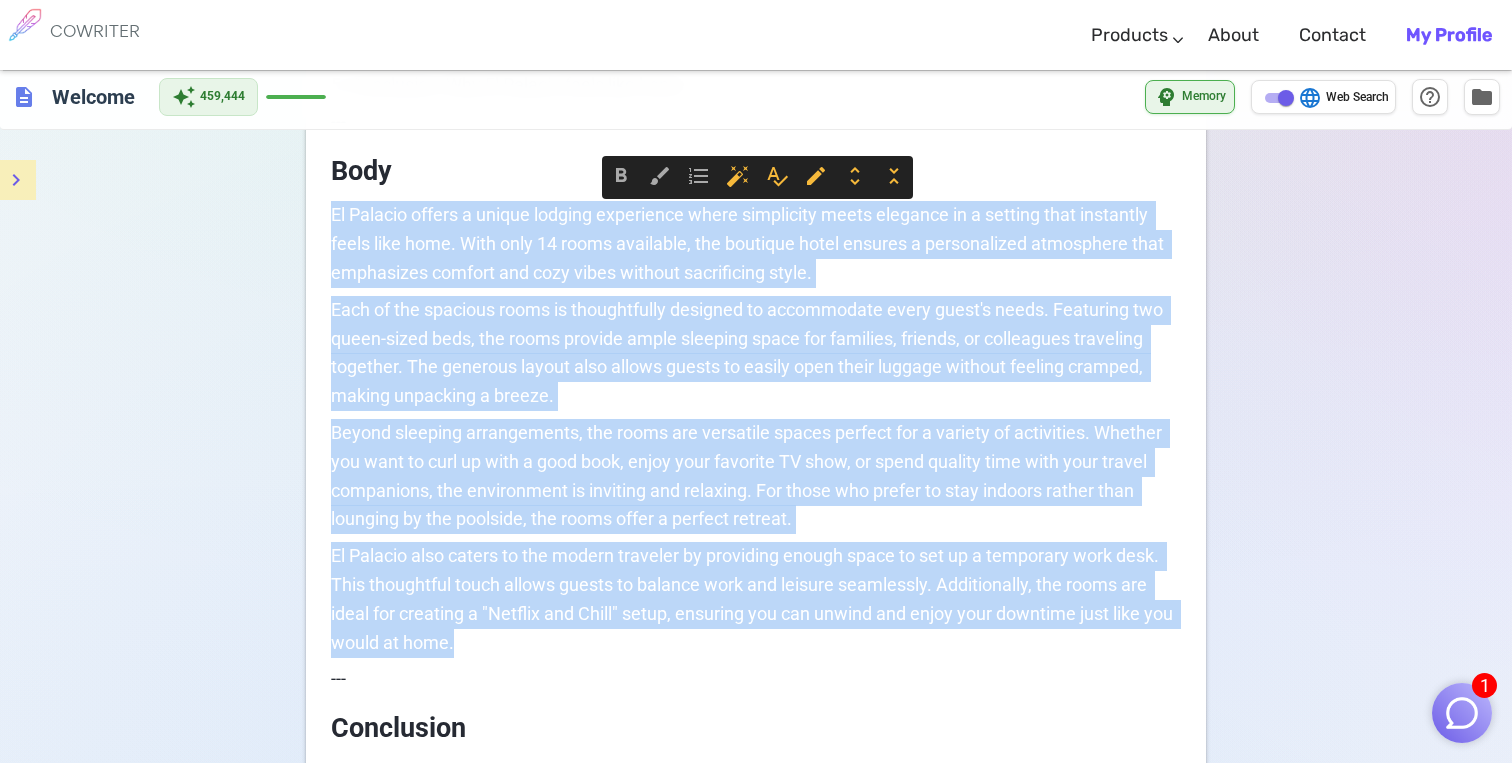 drag, startPoint x: 463, startPoint y: 642, endPoint x: 322, endPoint y: 214, distance: 450.62735 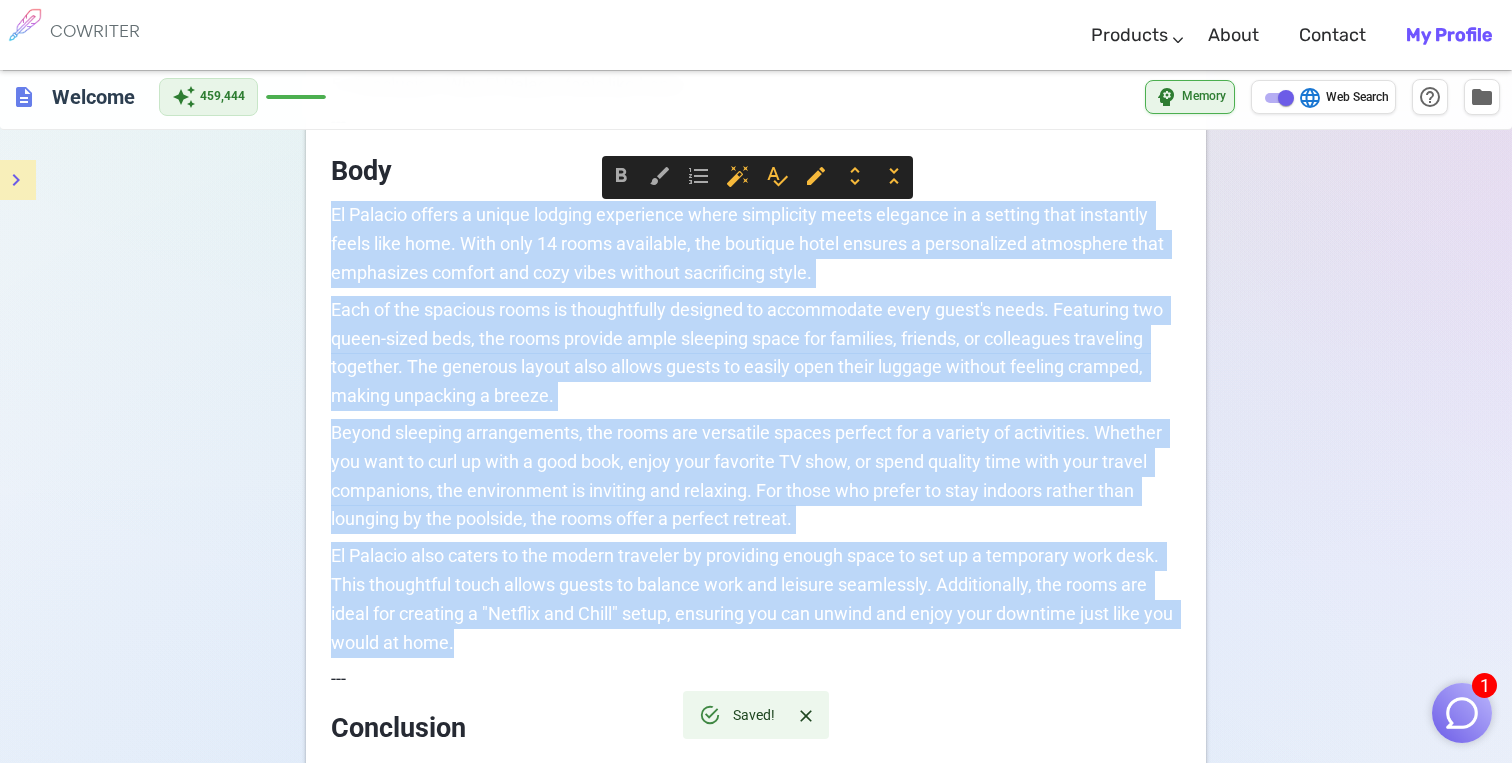copy on "El Palacio offers a unique lodging experience where simplicity meets elegance in a setting that instantly feels like home. With only 14 rooms available, the boutique hotel ensures a personalized atmosphere that emphasizes comfort and cozy vibes without sacrificing style. Each of the spacious rooms is thoughtfully designed to accommodate every guest's needs. Featuring two queen-sized beds, the rooms provide ample sleeping space for families, friends, or colleagues traveling together. The generous layout also allows guests to easily open their luggage without feeling cramped, making unpacking a breeze. Beyond sleeping arrangements, the rooms are versatile spaces perfect for a variety of activities. Whether you want to curl up with a good book, enjoy your favorite TV show, or spend quality time with your travel companions, the environment is inviting and relaxing. For those who prefer to stay indoors rather than lounging by the poolside, the rooms offer a perfect retreat. El Palacio also caters to the modern ..." 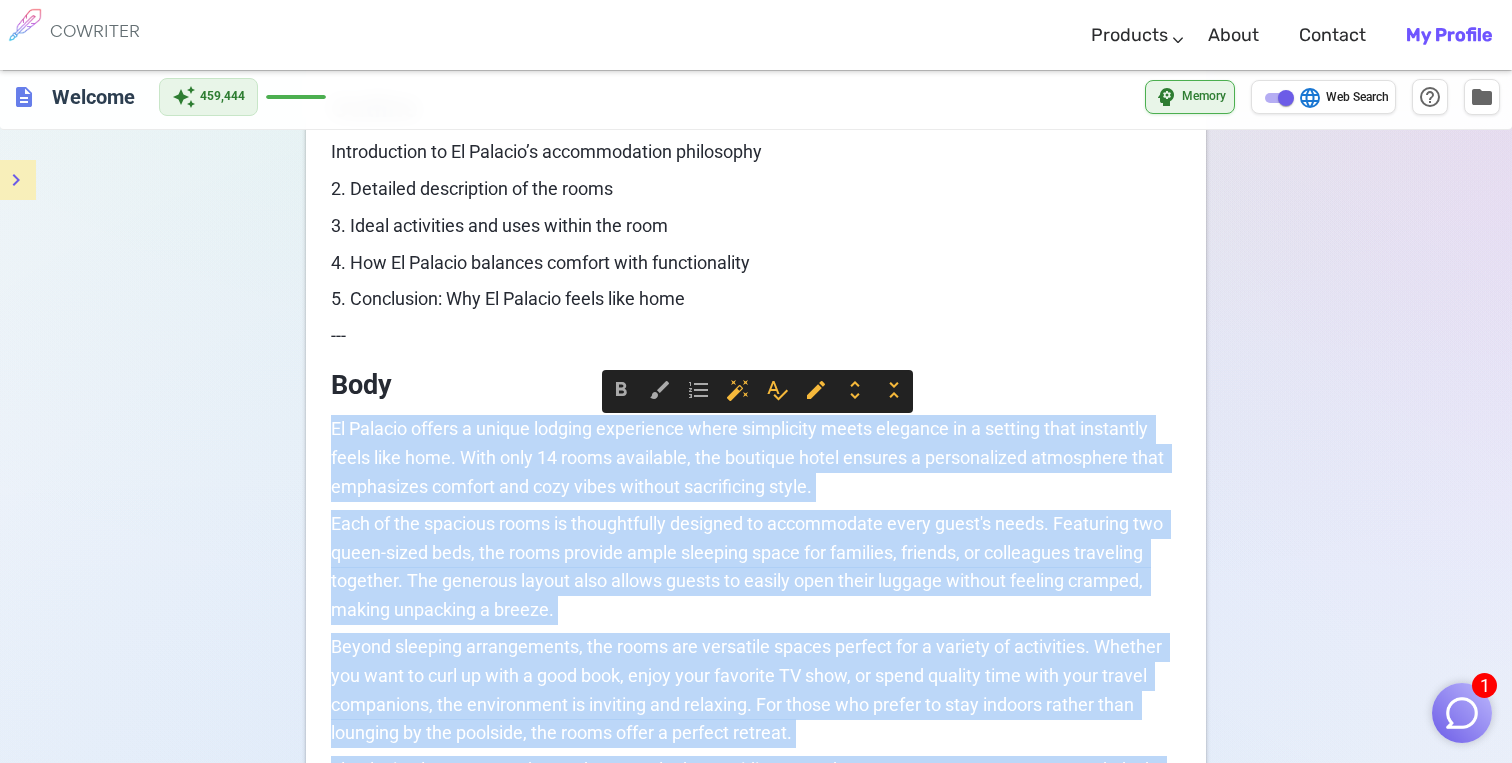 scroll, scrollTop: 0, scrollLeft: 0, axis: both 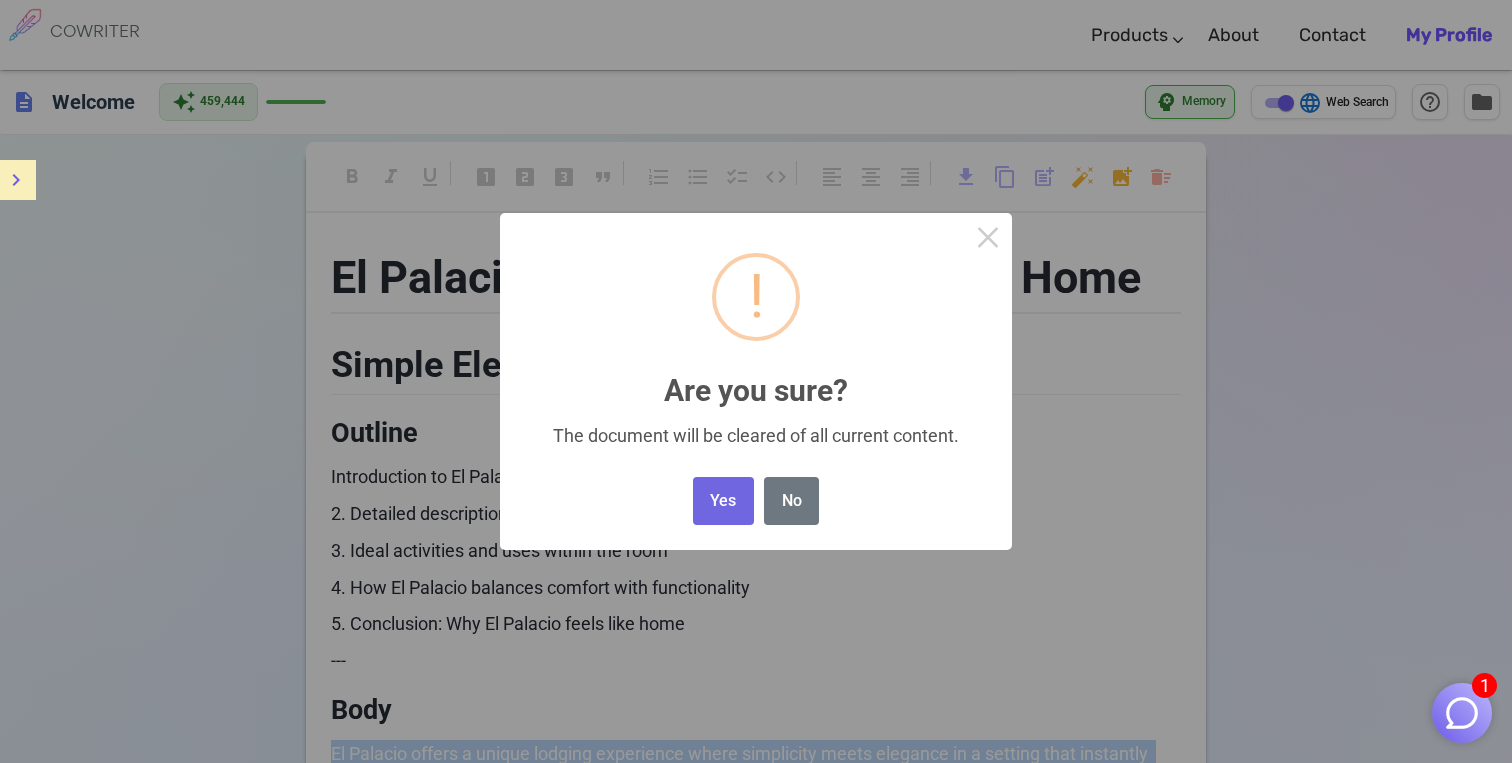 click on "1 COWRITER Products Writing Marketing Emails Images (soon) About Contact My Profile COWRITER Products Writing Marketing Emails Images (soon) About Feedback Contact My Profile description Welcome auto_awesome [NUMBER] psychology Memory language Web Search help_outline folder format_bold format_italic format_underlined looks_one looks_two looks_3 format_quote format_list_numbered format_list_bulleted checklist code format_align_left format_align_center format_align_right download content_copy post_add auto_fix_high add_photo_alternate delete_sweep El Palacio: Your Home Away From Home Simple Elegance Meets Cozy Comfort Outline Introduction to El Palacio’s accommodation philosophy   2. Detailed description of the rooms   3. Ideal activities and uses within the room   4. How El Palacio balances comfort with functionality   5. Conclusion: Why El Palacio feels like home --- Body --- Conclusion ﻿ Word count:  318 Terms & Privacy / Pricing / Contact us ©  [YEAR]  Cowriter. Made with ♥ by writers.  format_bold edit" at bounding box center (756, 914) 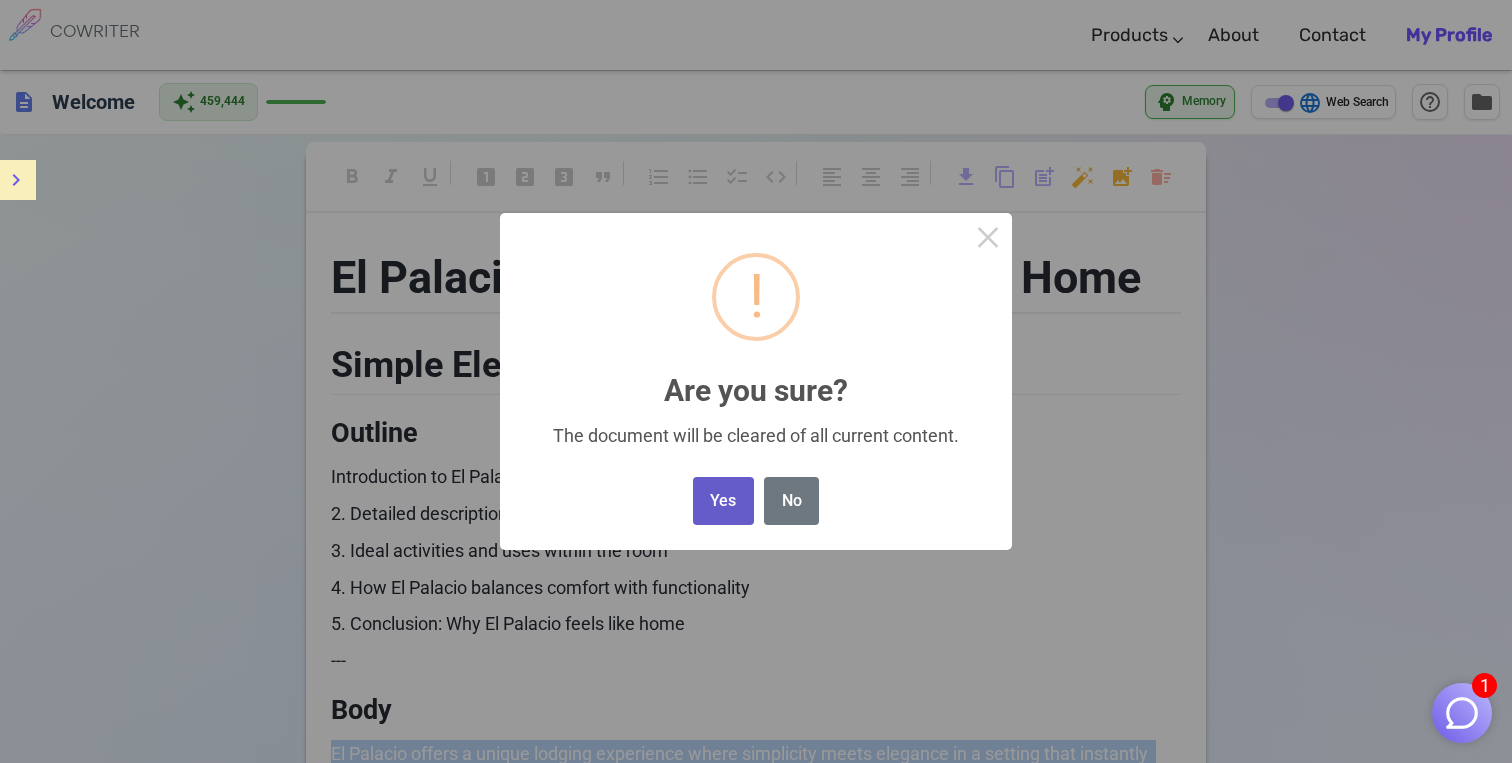 click on "Yes" at bounding box center [723, 501] 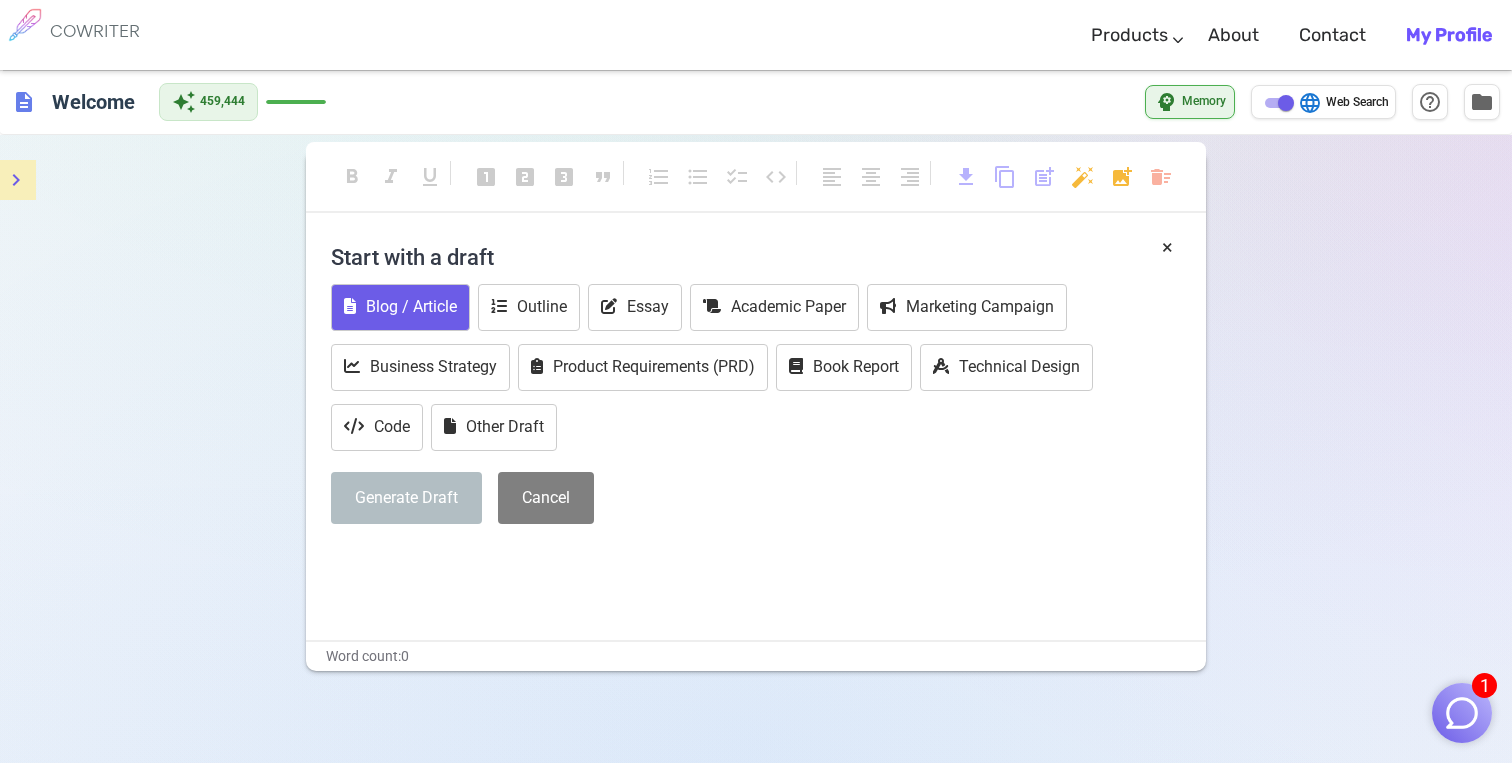 click on "Blog / Article" at bounding box center (400, 307) 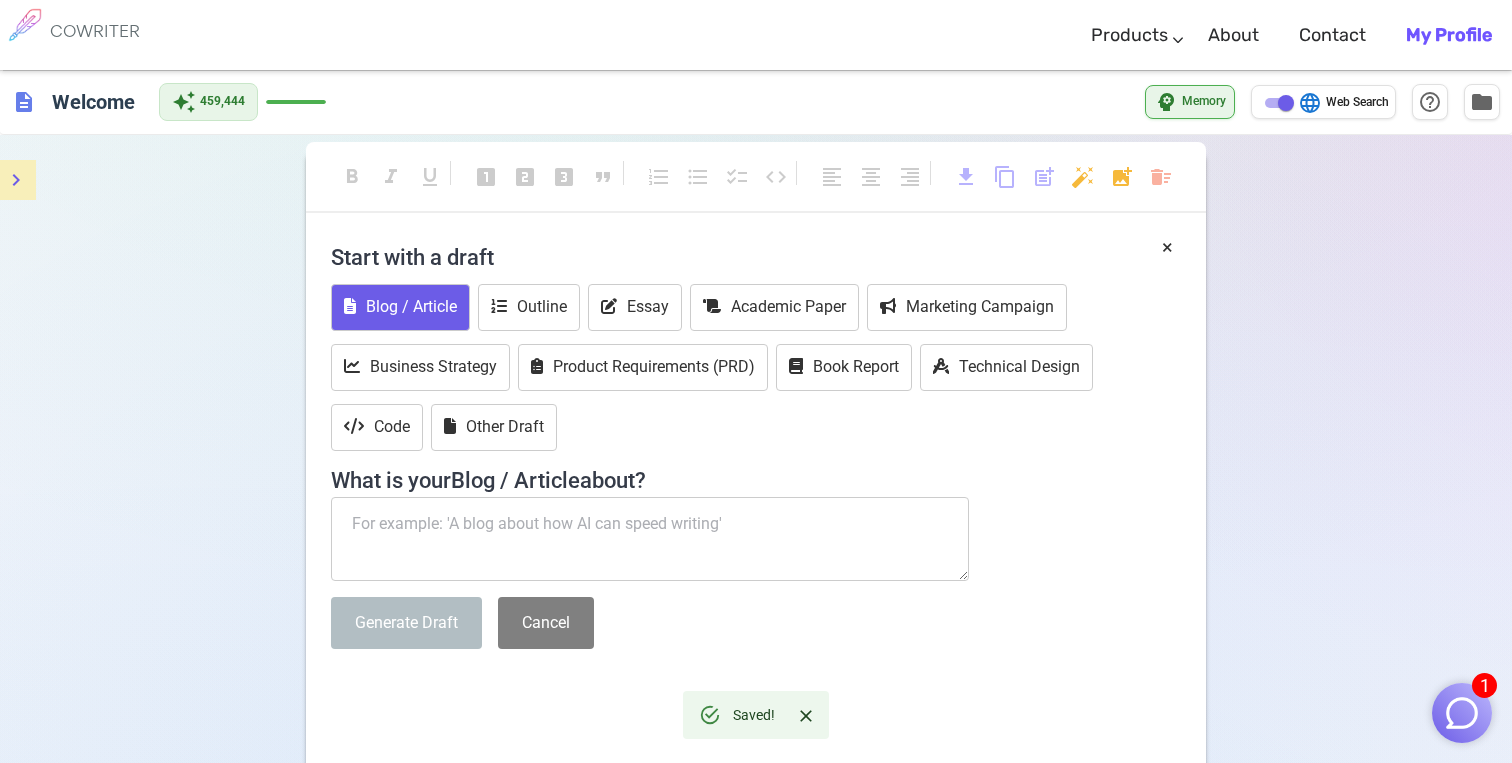 click at bounding box center (650, 539) 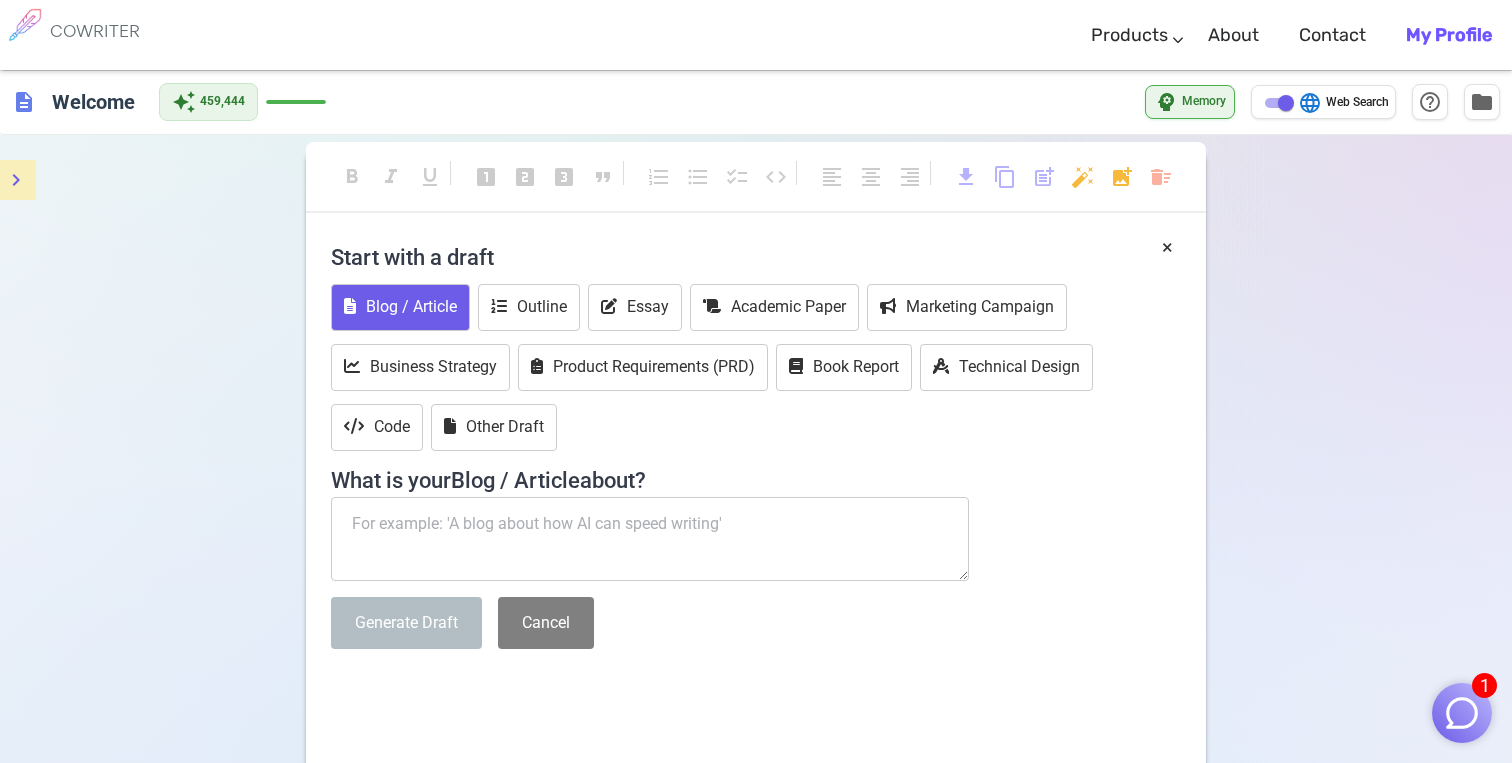 paste on "My check-in experience is straightforward, with staff ready to help and answer questions. The front desk is efficient, making arrival and room assignment easy. Check-out is just as smooth, which helps us leave without stress." 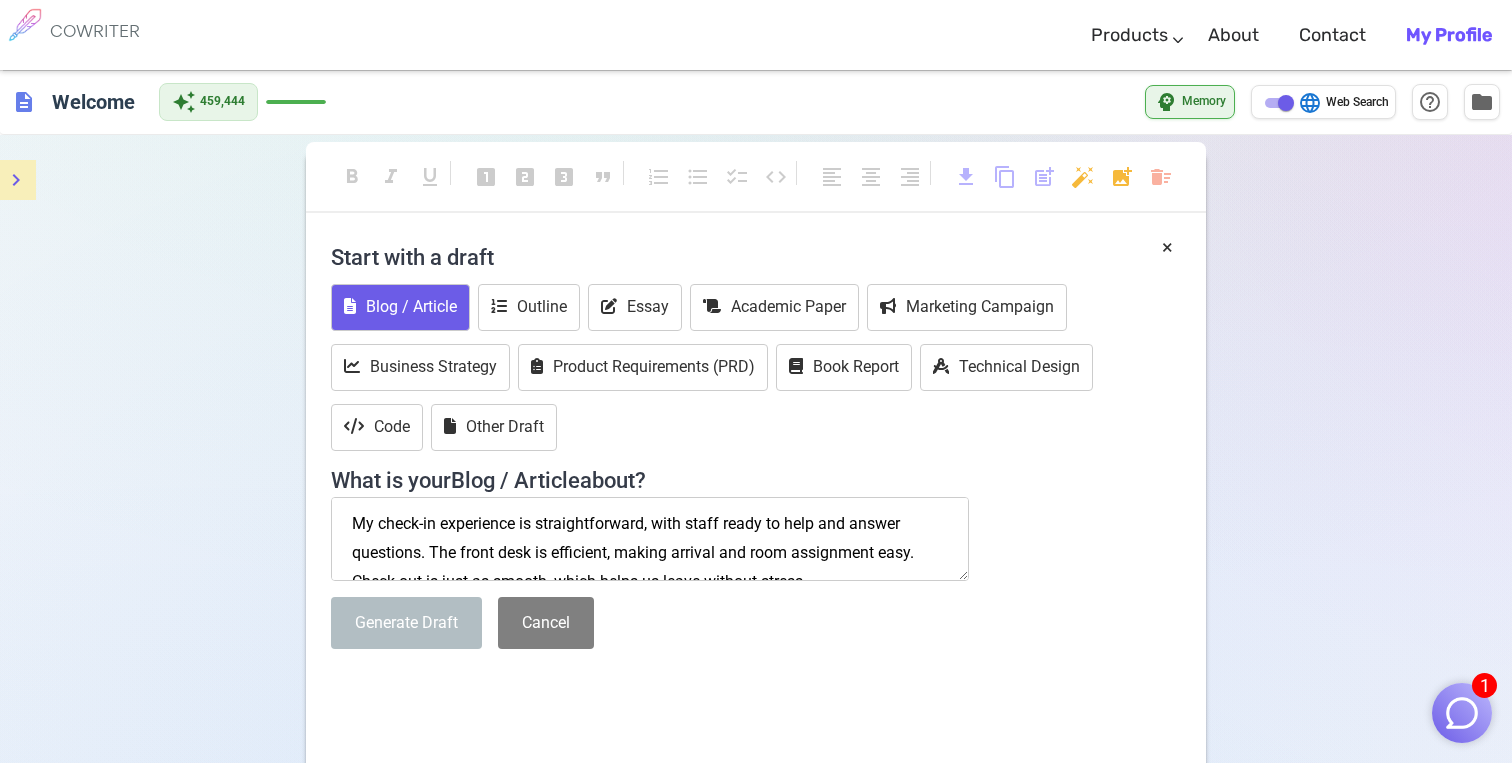 scroll, scrollTop: 12, scrollLeft: 0, axis: vertical 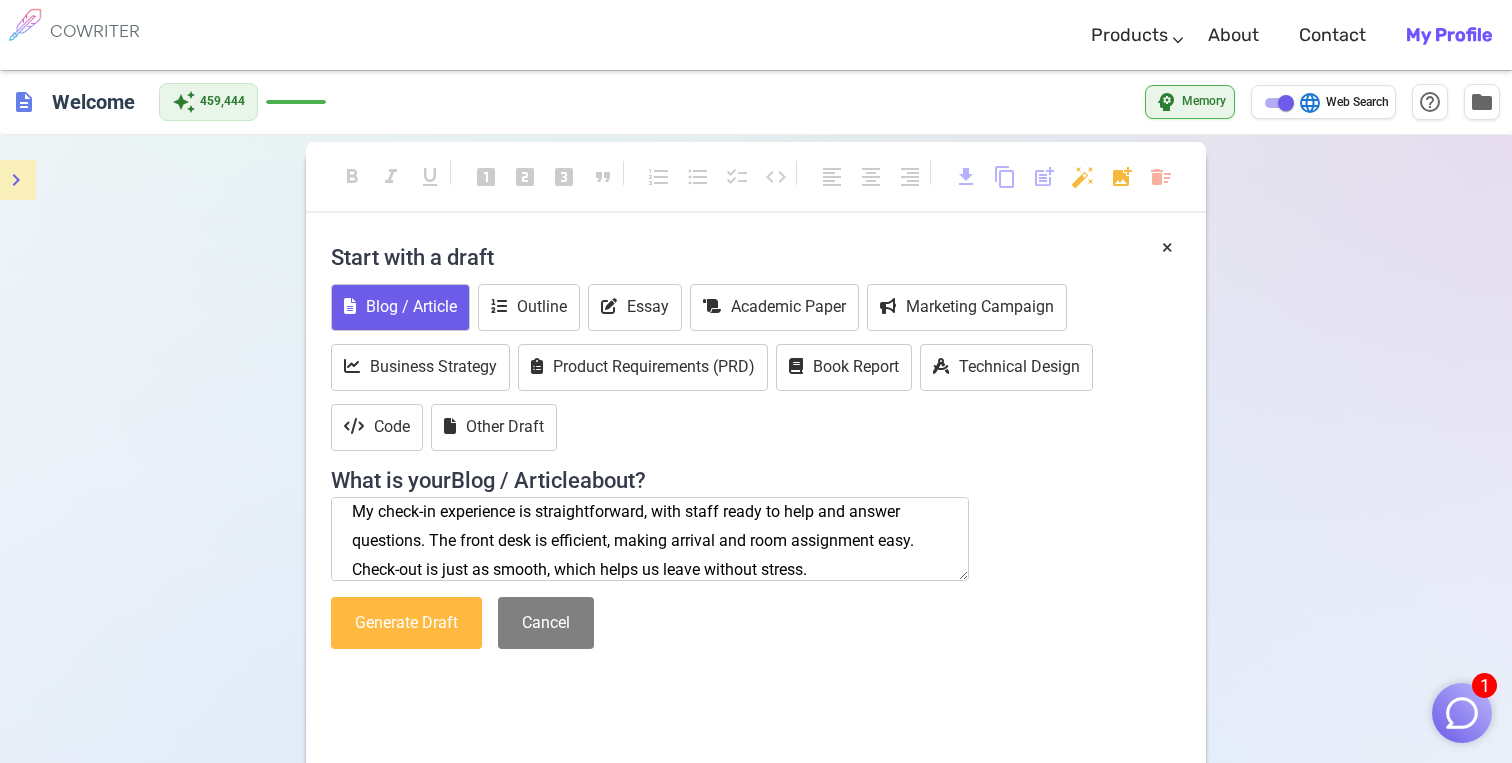 type on "My check-in experience is straightforward, with staff ready to help and answer questions. The front desk is efficient, making arrival and room assignment easy. Check-out is just as smooth, which helps us leave without stress." 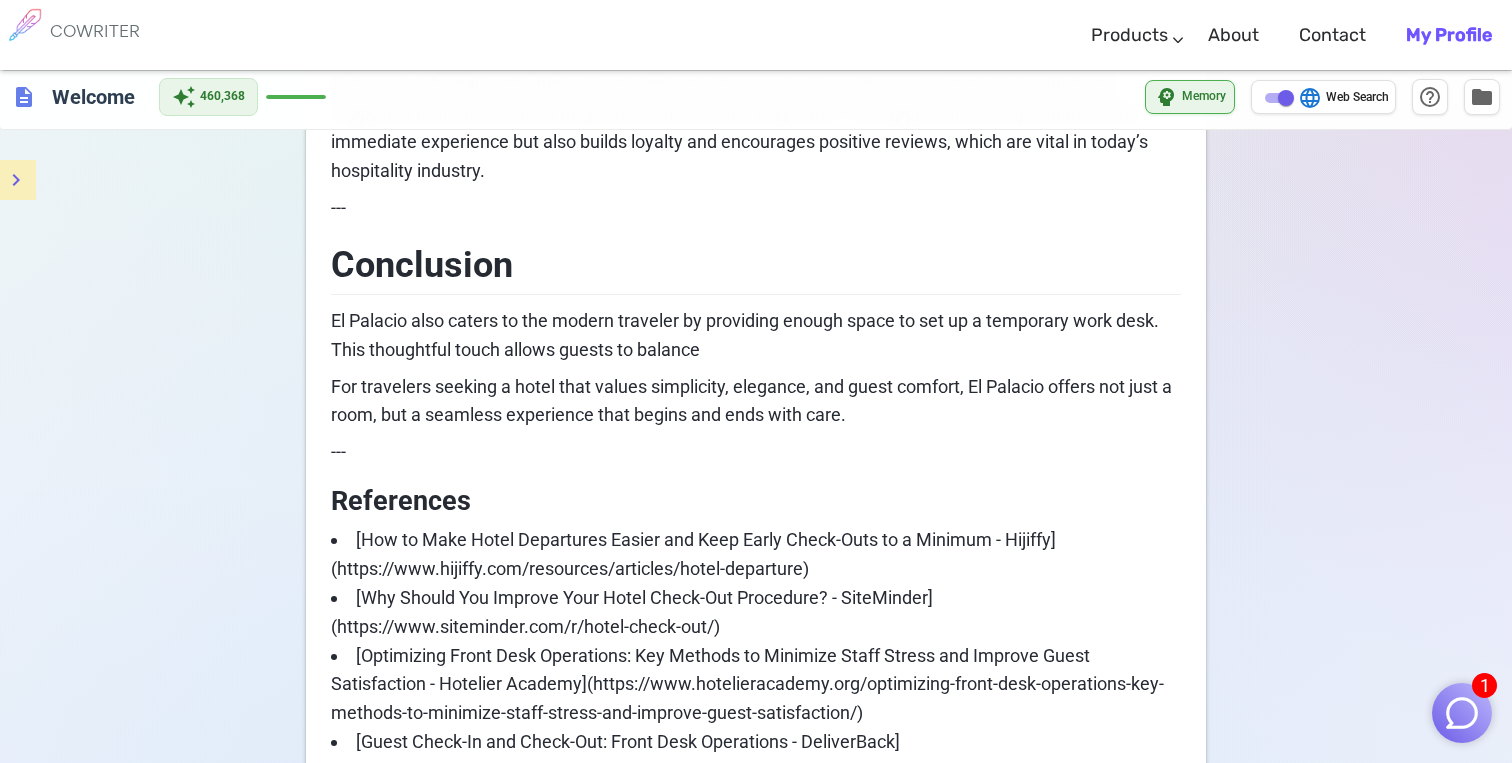 scroll, scrollTop: 2393, scrollLeft: 0, axis: vertical 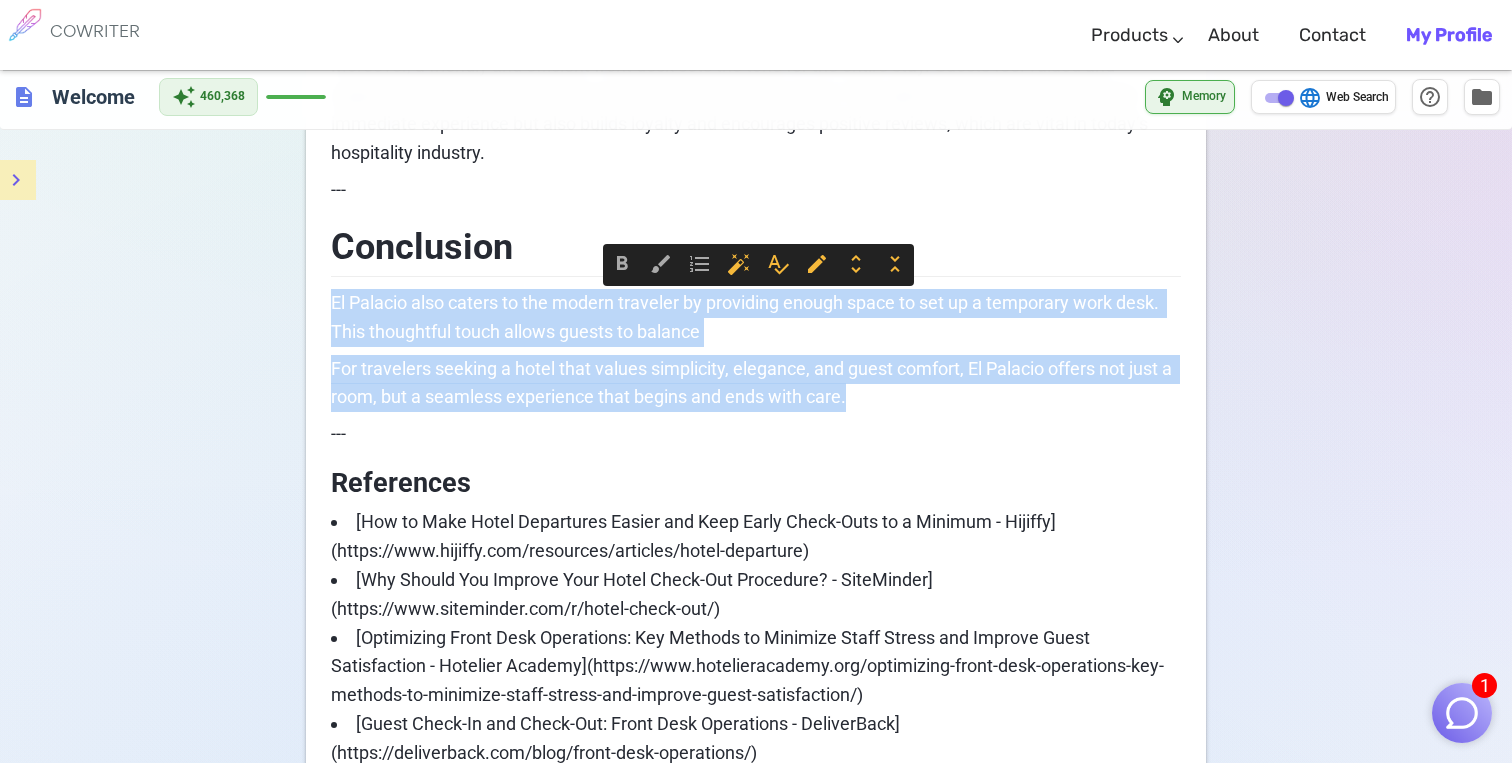 drag, startPoint x: 885, startPoint y: 483, endPoint x: 305, endPoint y: 309, distance: 605.5378 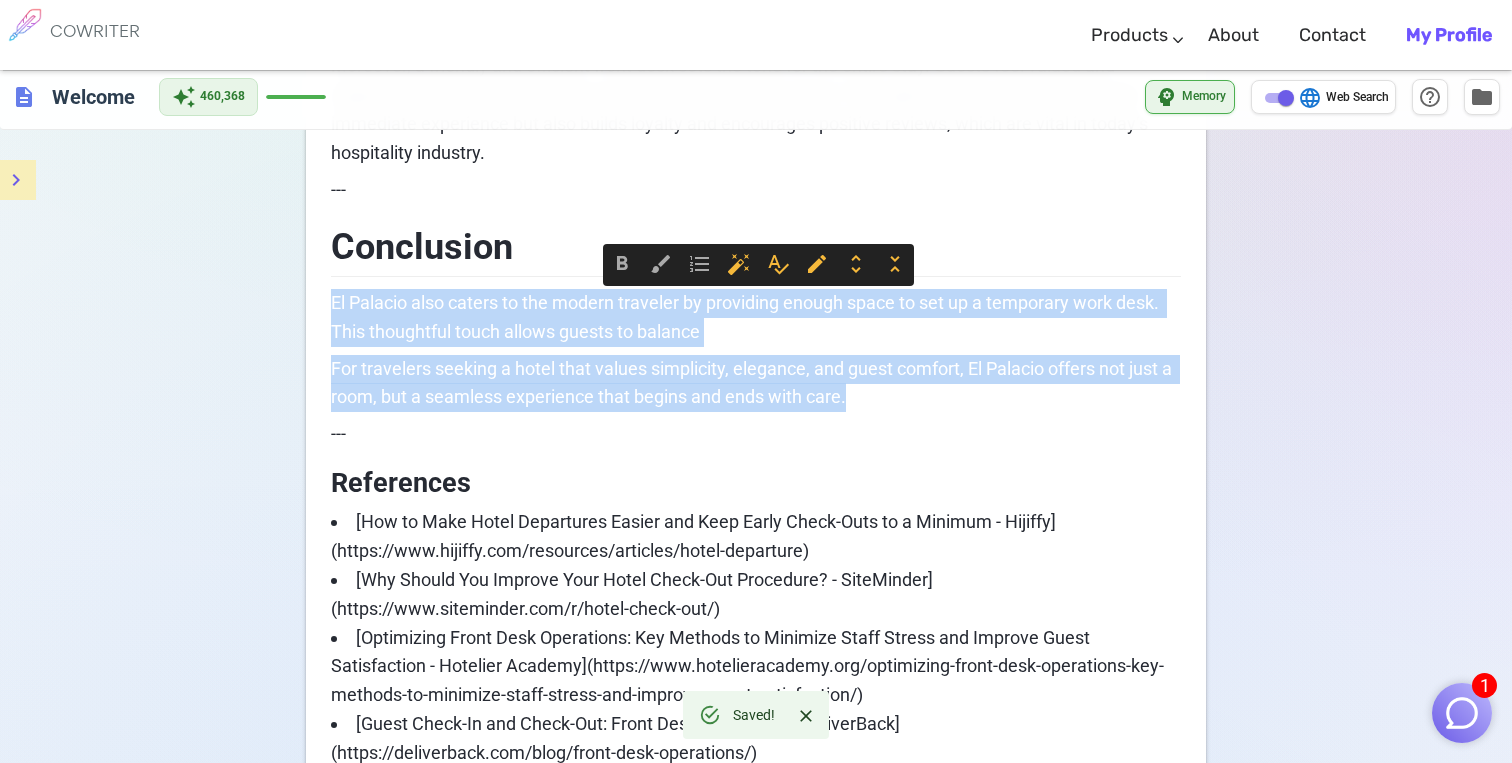 copy on "My stay at El Palacio was marked by a straightforward and pleasant check-in experience, comfortable and well-designed rooms, and a smooth, stress-free check-out. These elements combined to create a welcoming environment that felt like home from start to finish. The attentive and efficient front desk staff played a key role in making my arrival and departure hassle-free, demonstrating why great front desk operations are essential in hospitality. For travelers seeking a hotel that values simplicity, elegance, and guest comfort, El Palacio offers not just a room, but a seamless experience that begins and ends with care." 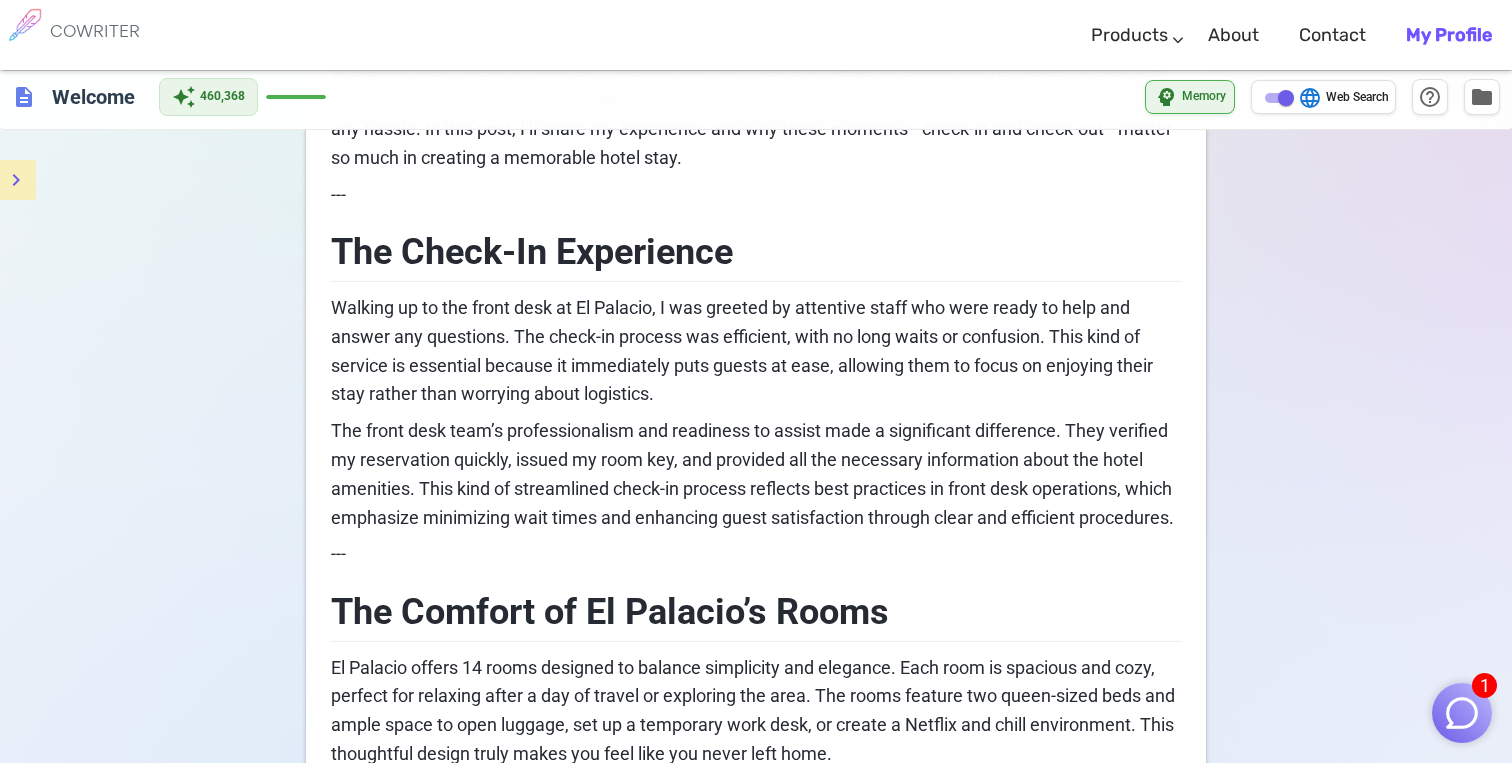 scroll, scrollTop: 961, scrollLeft: 0, axis: vertical 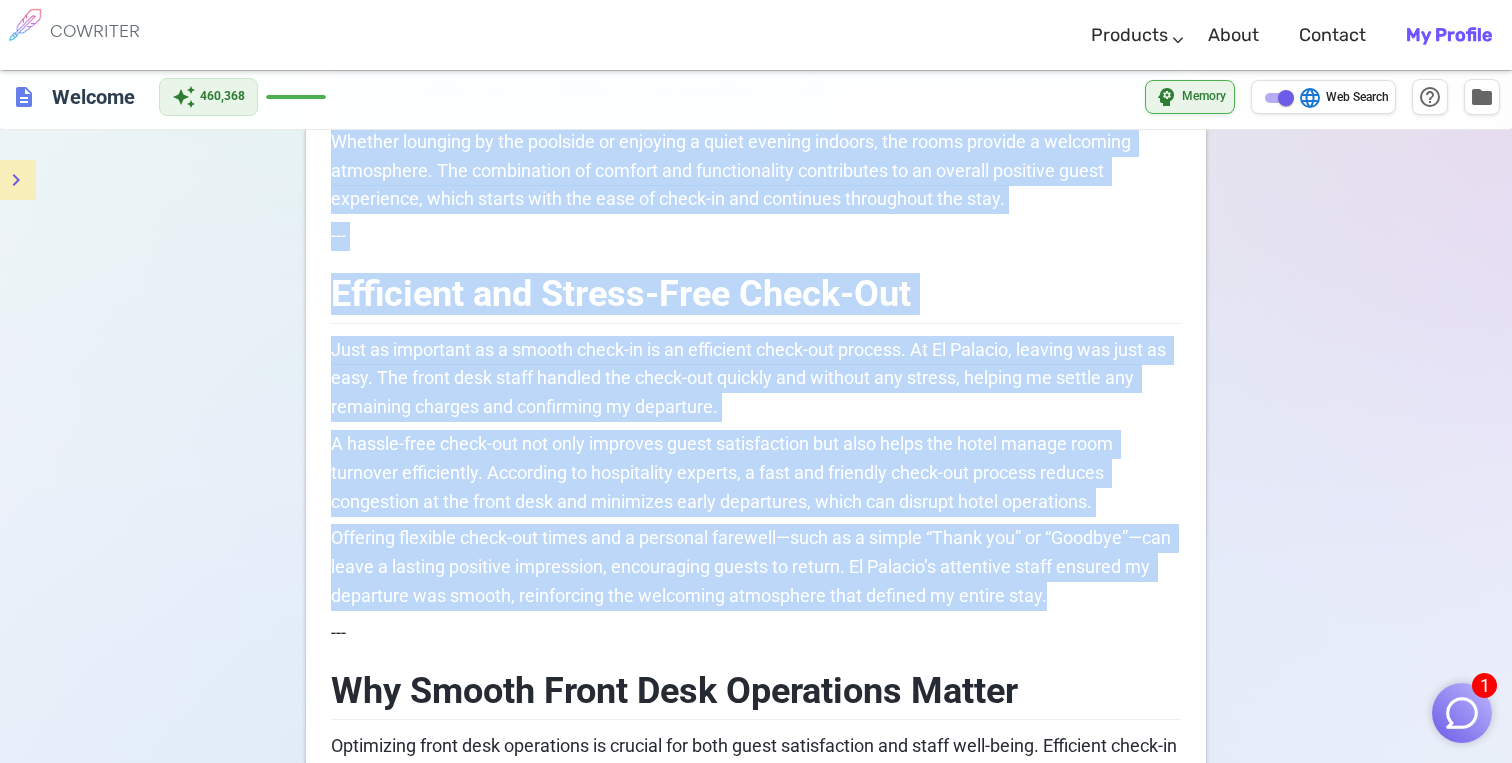 drag, startPoint x: 335, startPoint y: 286, endPoint x: 1081, endPoint y: 603, distance: 810.5585 